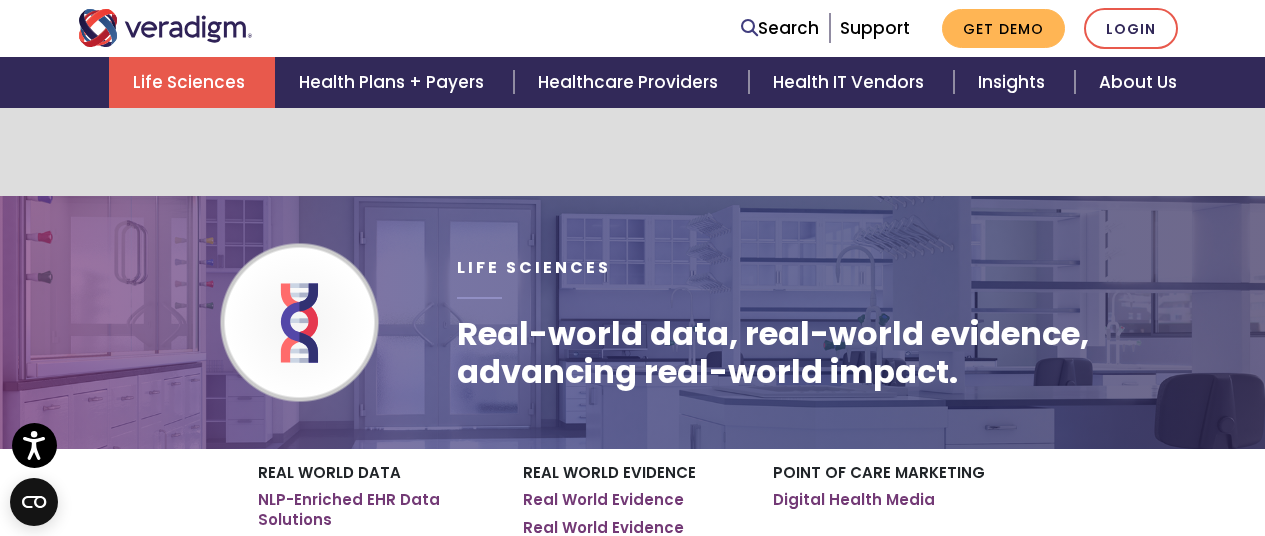 scroll, scrollTop: 146, scrollLeft: 0, axis: vertical 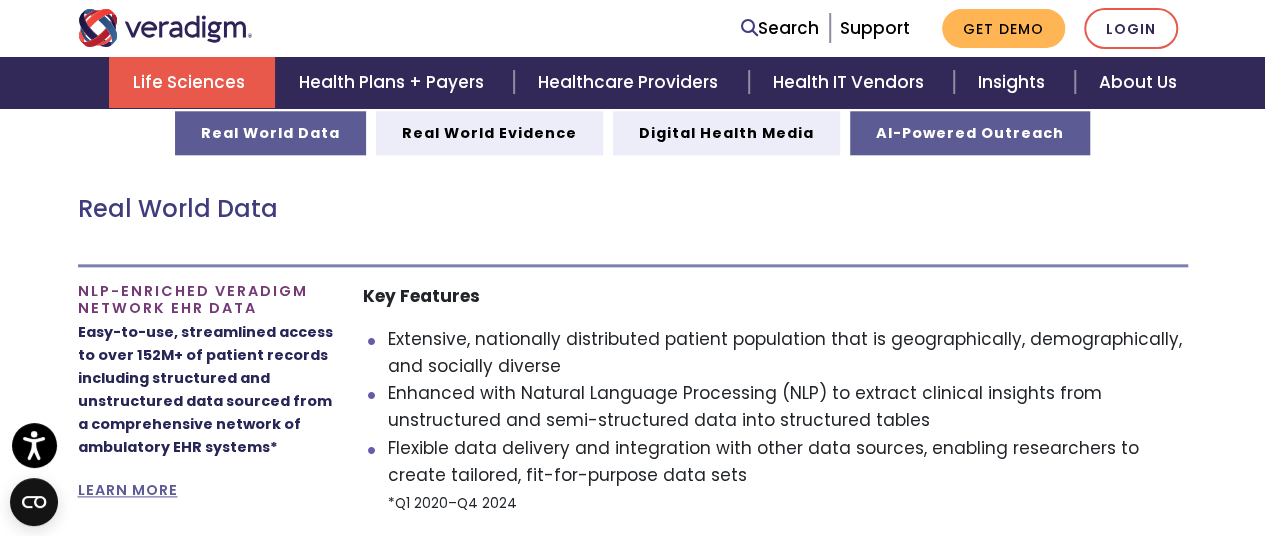 click on "AI-Powered Outreach" at bounding box center [970, 133] 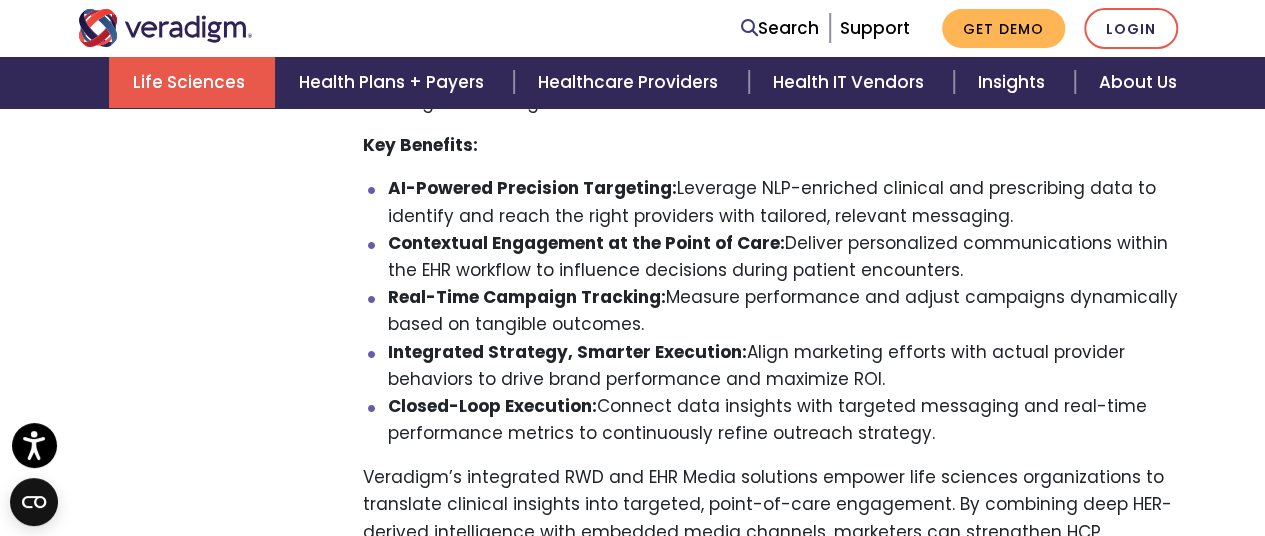scroll, scrollTop: 1424, scrollLeft: 0, axis: vertical 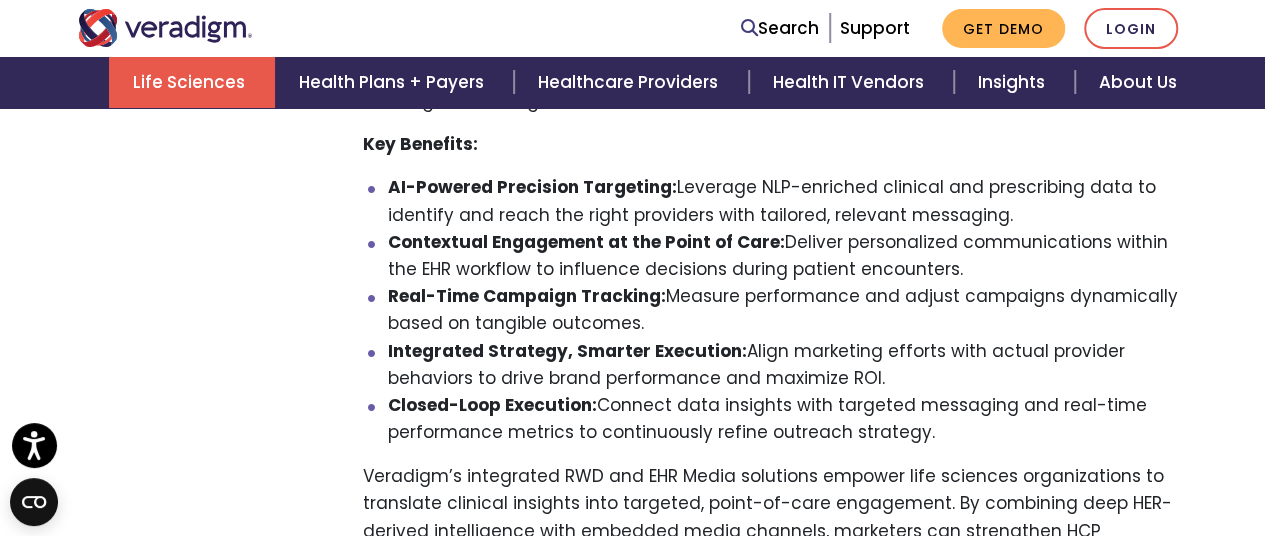 click on "Integrated Strategy, Smarter Execution:  Align marketing efforts with actual provider behaviors to drive brand performance and maximize ROI." at bounding box center (788, 365) 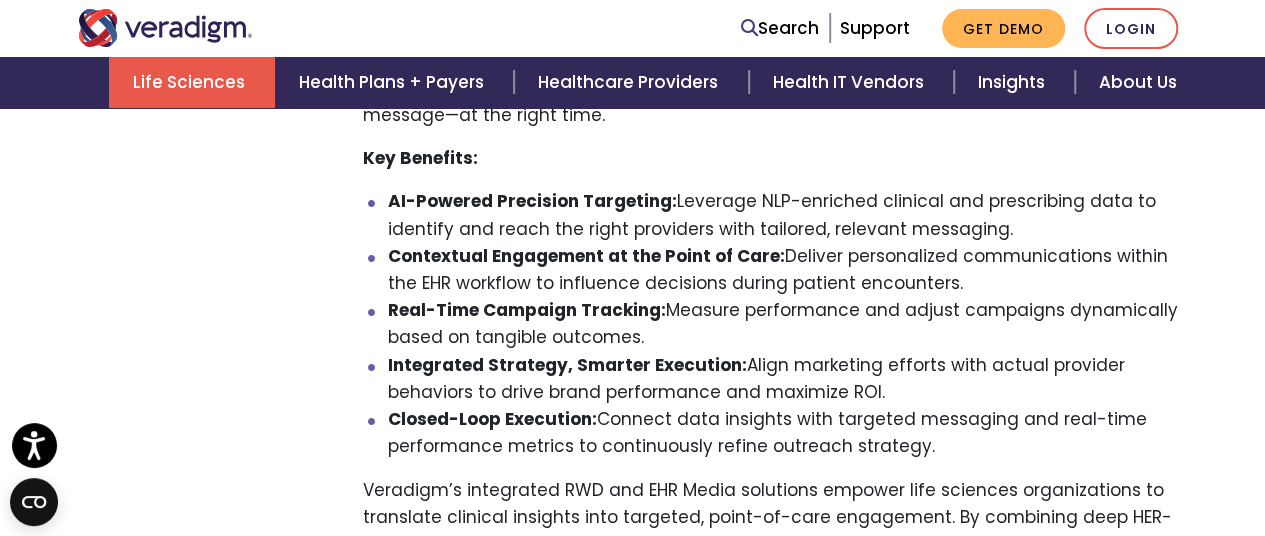 scroll, scrollTop: 1409, scrollLeft: 0, axis: vertical 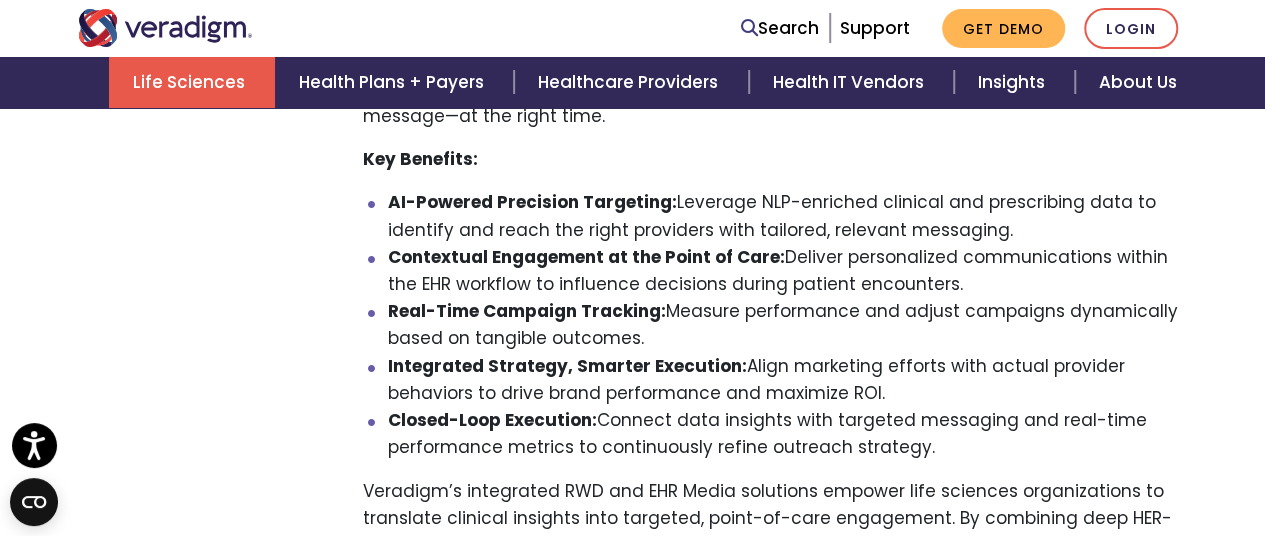 click on "AI-Powered Precision Targeting:" at bounding box center (532, 202) 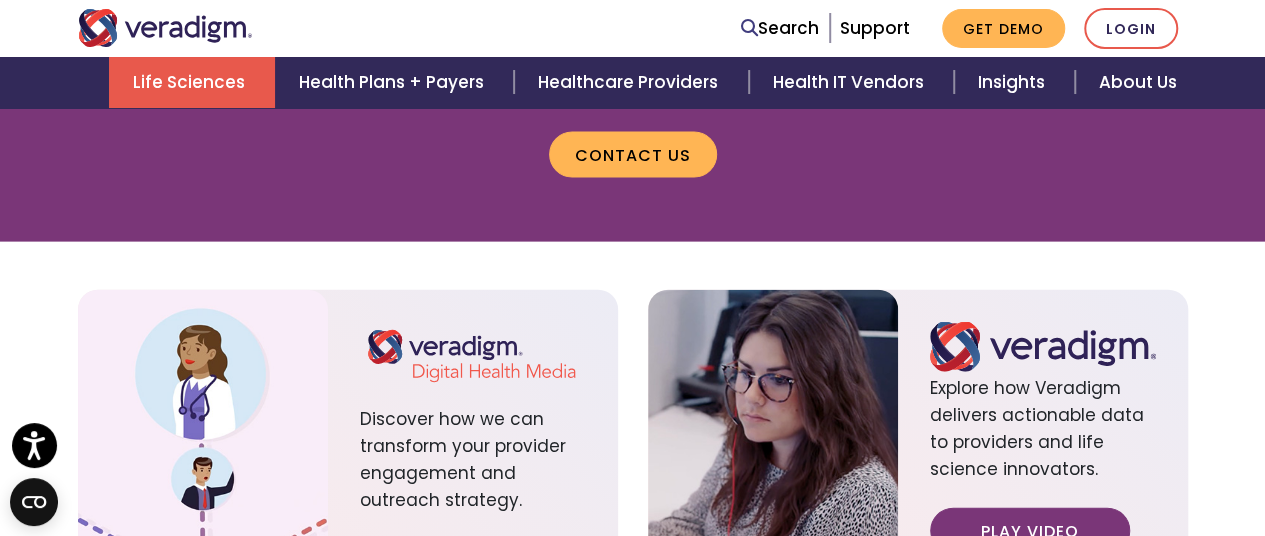 scroll, scrollTop: 2086, scrollLeft: 0, axis: vertical 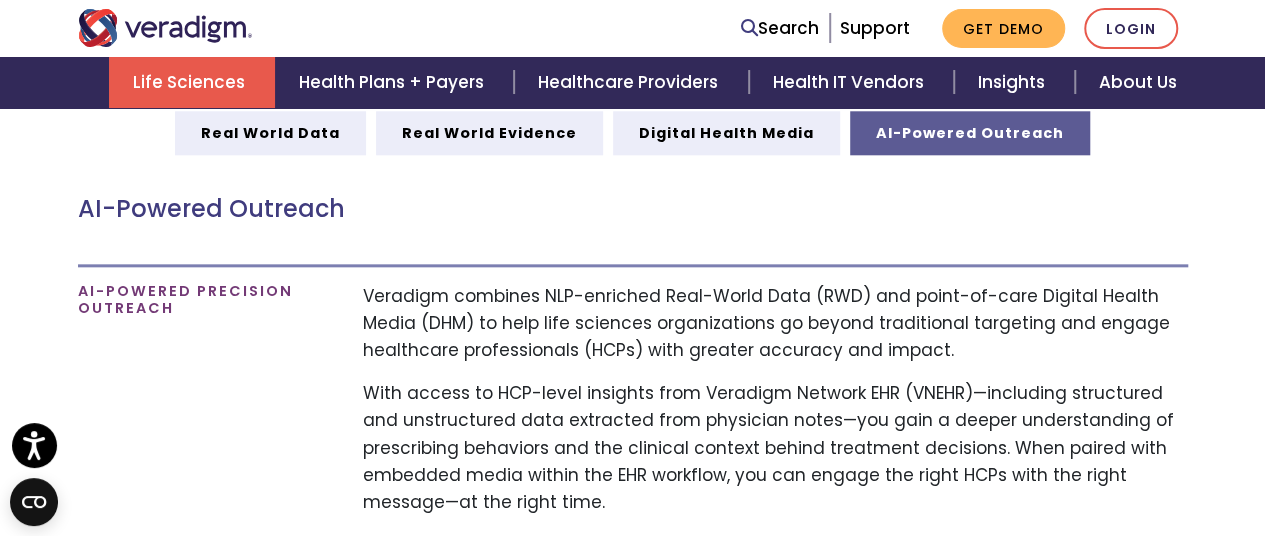 click at bounding box center [165, 28] 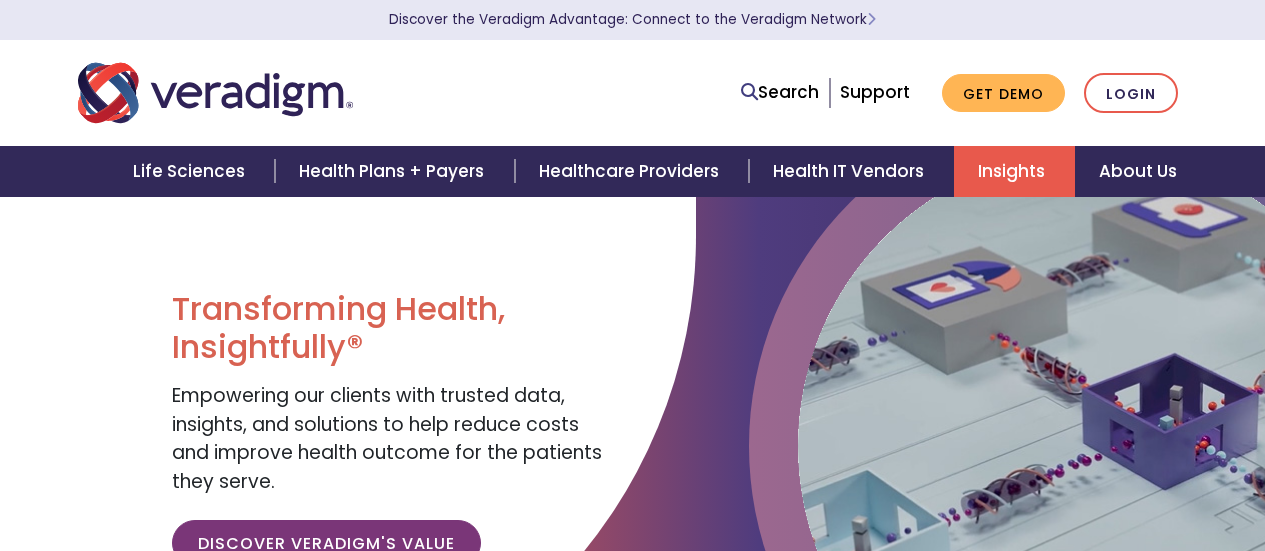 scroll, scrollTop: 0, scrollLeft: 0, axis: both 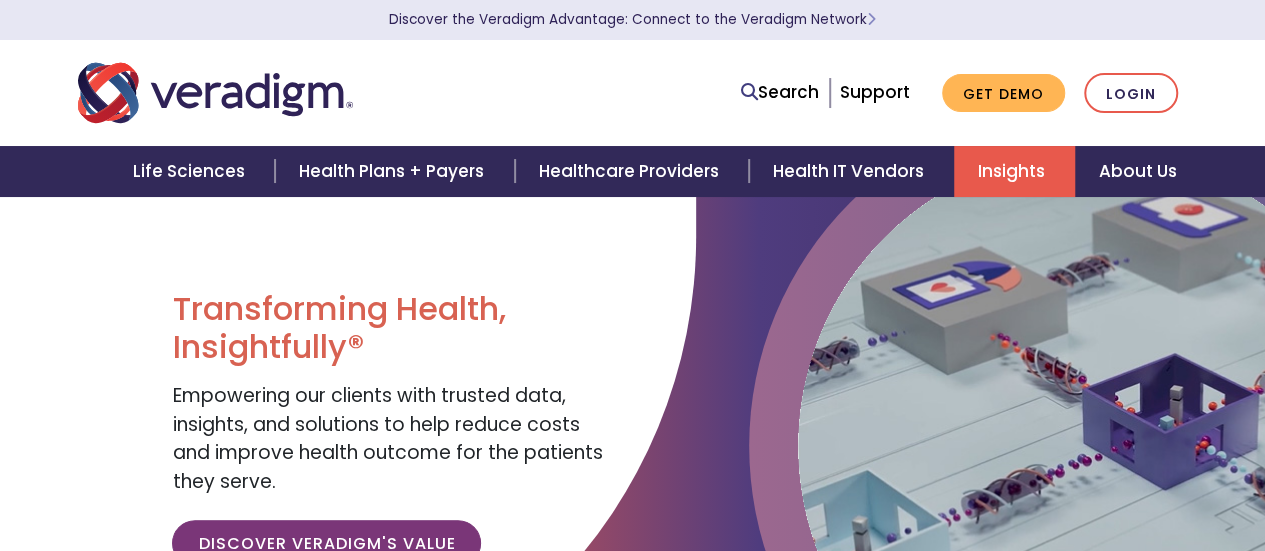 click on "Insights" at bounding box center (1014, 171) 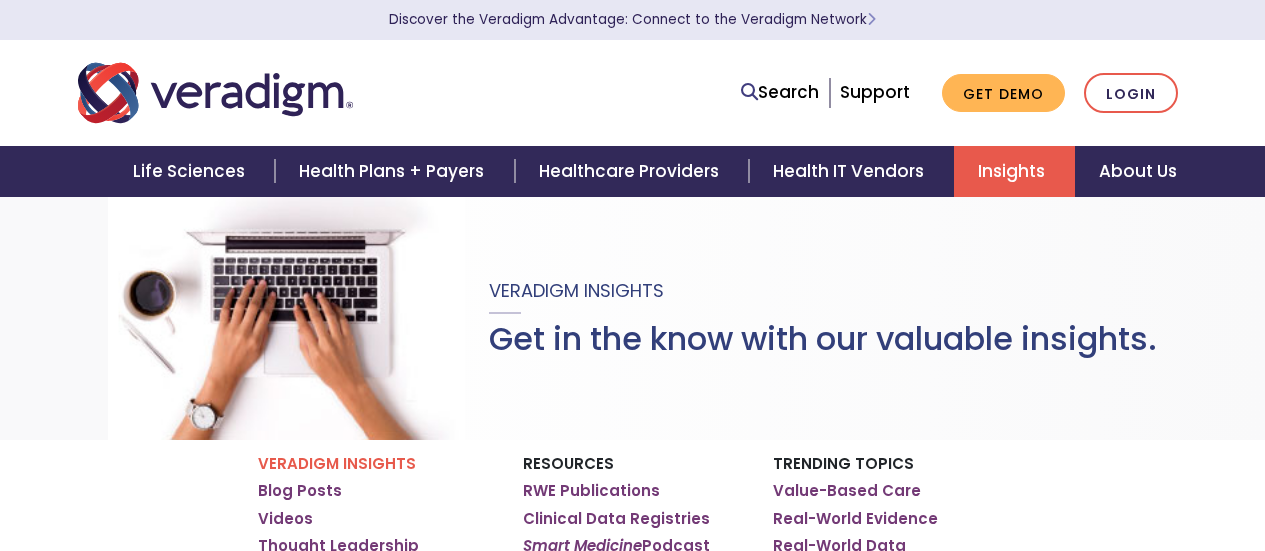 scroll, scrollTop: 0, scrollLeft: 0, axis: both 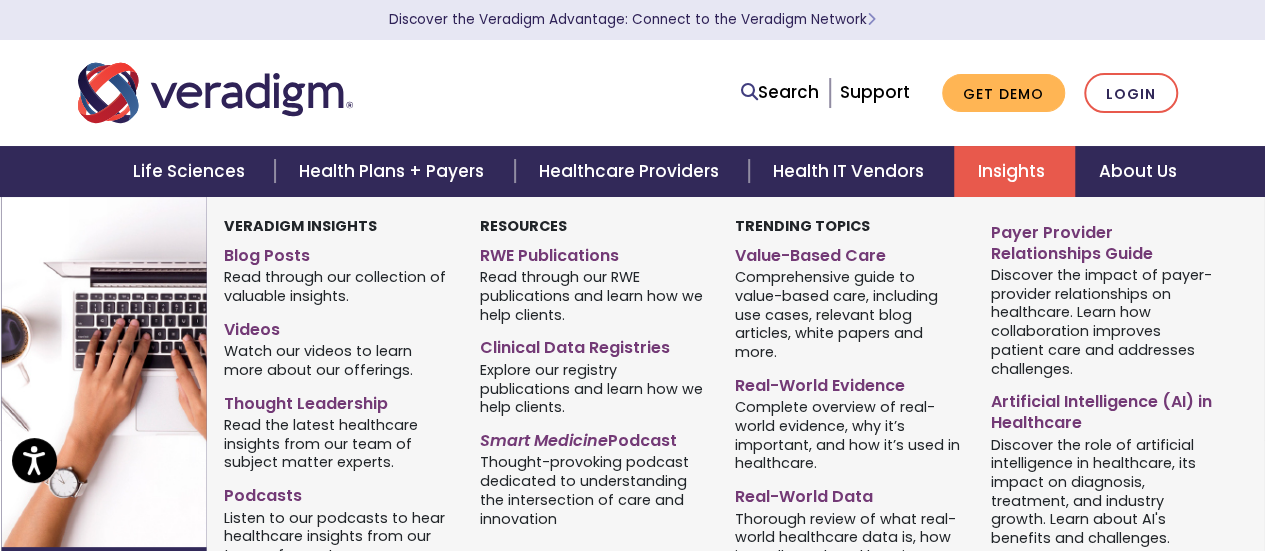 click on "Discover the role of artificial intelligence in healthcare, its impact on diagnosis, treatment, and industry growth. Learn about AI's benefits and challenges." at bounding box center [1104, 491] 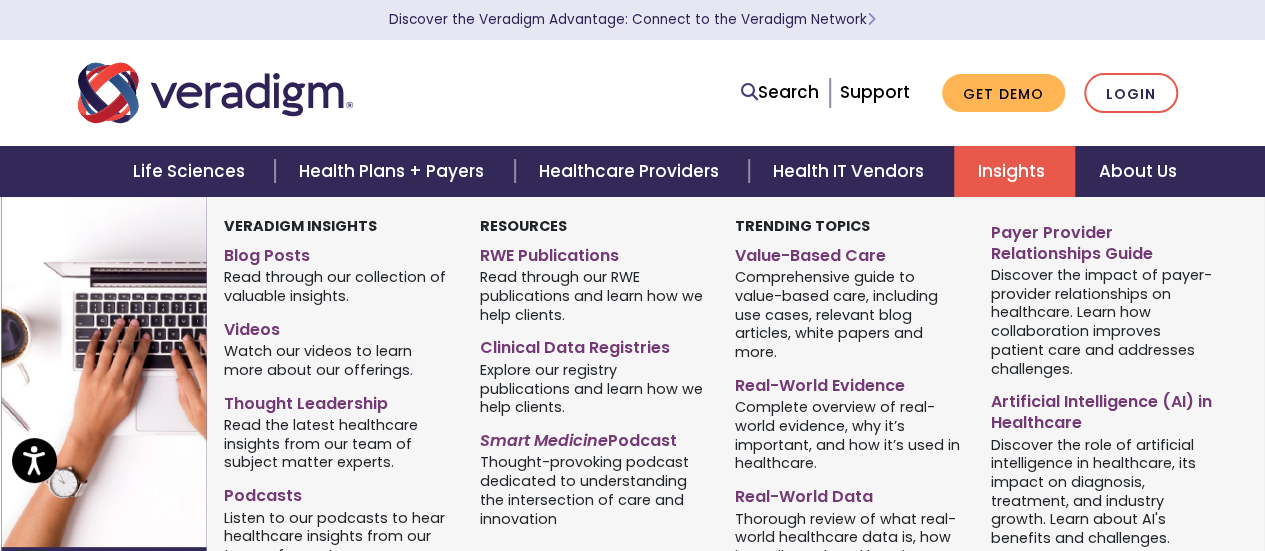 scroll, scrollTop: 8, scrollLeft: 0, axis: vertical 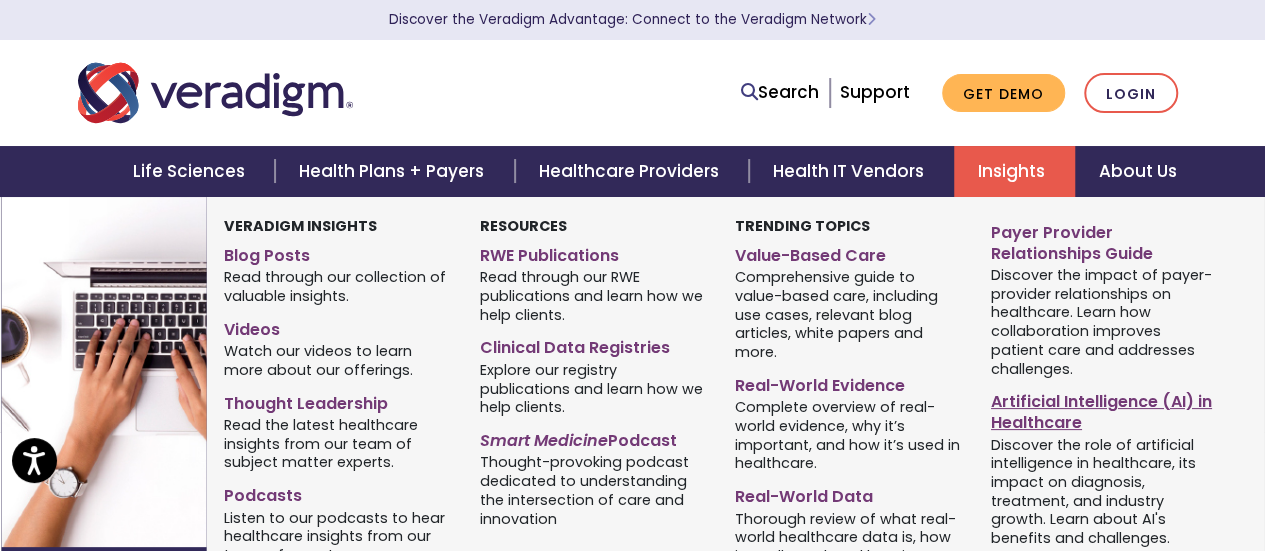 click on "Artificial Intelligence (AI) in Healthcare" at bounding box center (1104, 409) 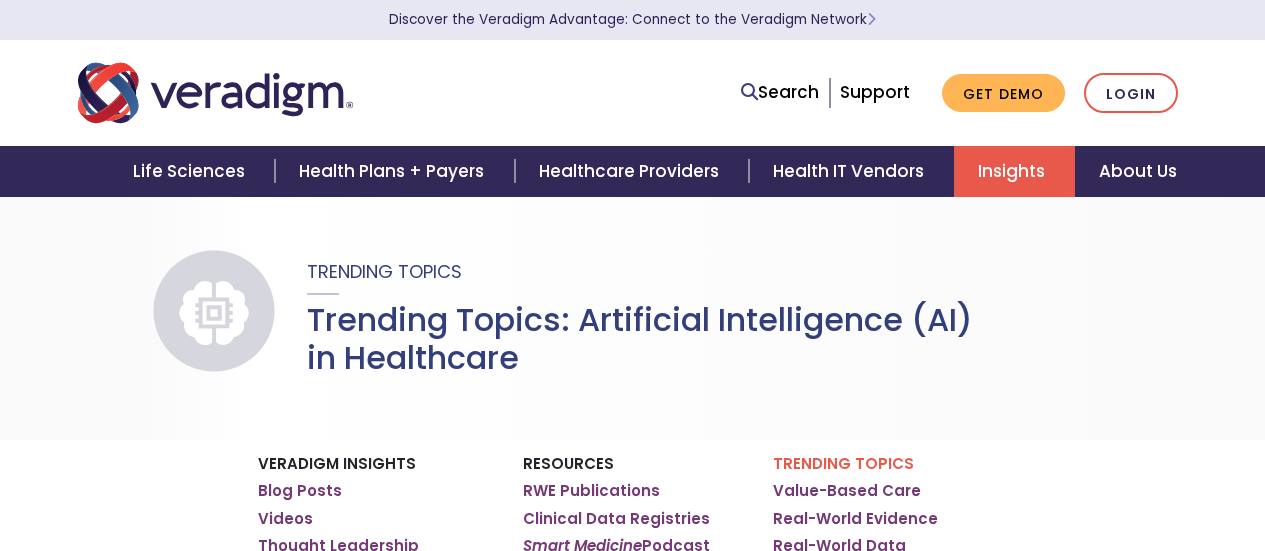 scroll, scrollTop: 0, scrollLeft: 0, axis: both 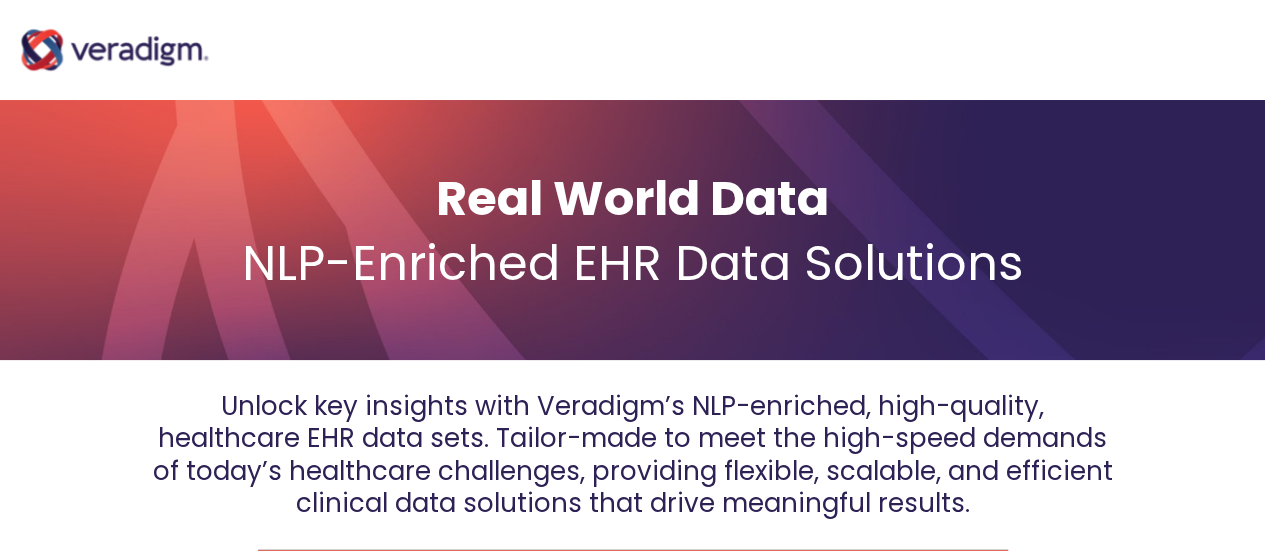 click on "Tailor-made to meet the high-speed demands of today’s healthcare challenges, providing flexible, scalable, and efficient clinical data solutions that drive meaningful results." at bounding box center (633, 470) 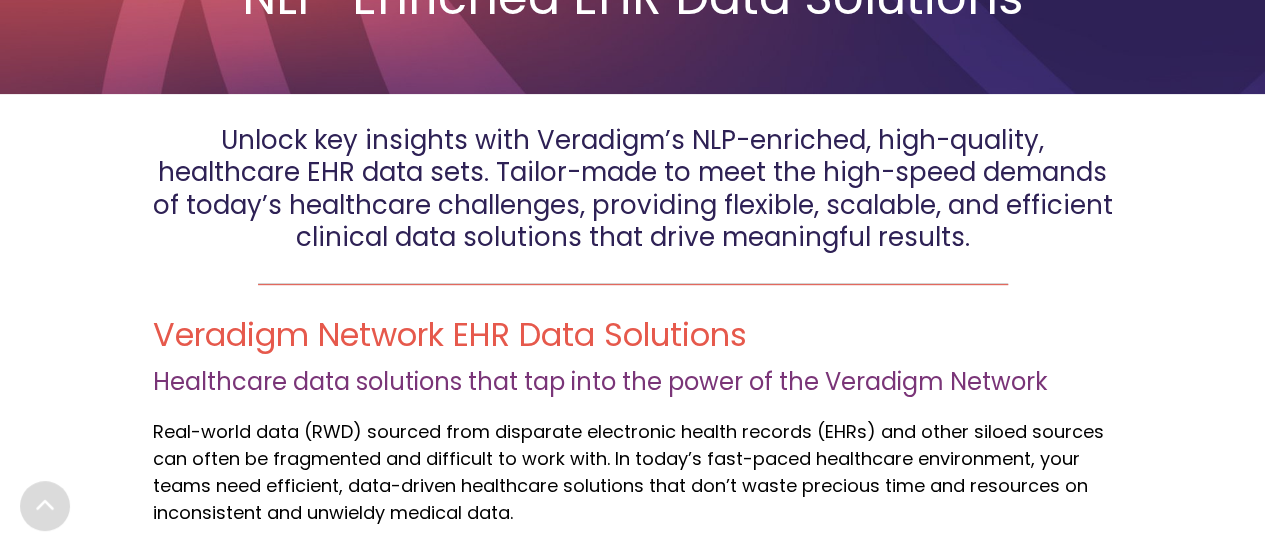 scroll, scrollTop: 280, scrollLeft: 0, axis: vertical 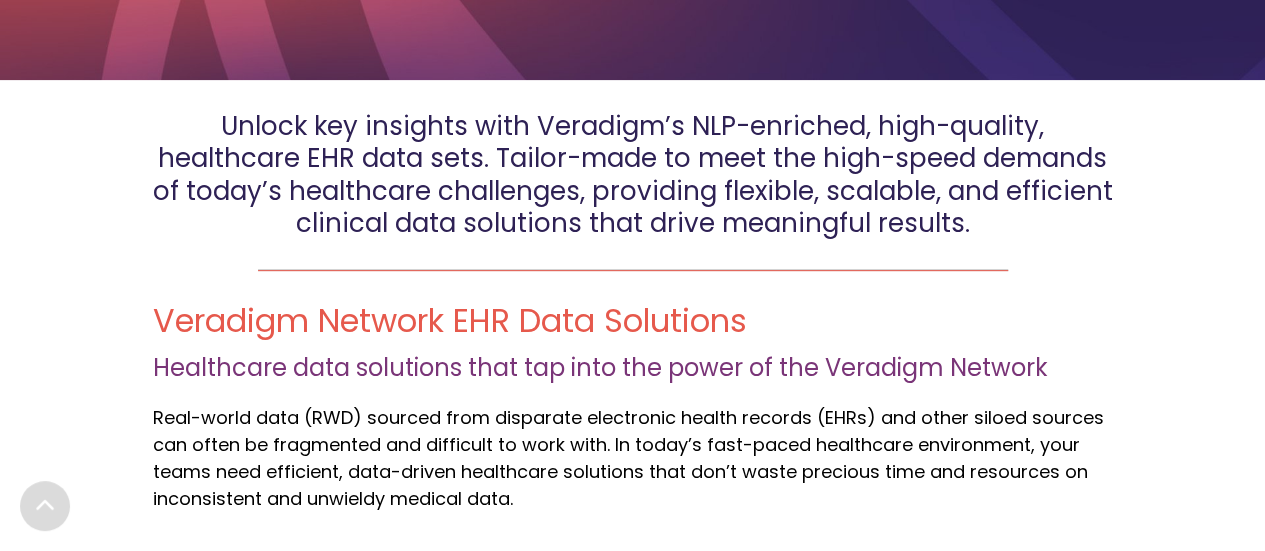 click on "Veradigm Network EHR Data Solutions
Healthcare data solutions that tap into the power of the Veradigm Network
Real -world data (RWD) sourced from disparate electronic health records (EHRs) and other siloed sources can often be fragmented and difficult to work with. In today’s fast-paced healthcare environment, your teams need efficient, data-driven healthcare solutions that don’t waste precious time and resources on inconsistent and unwieldy medical data." at bounding box center [632, 410] 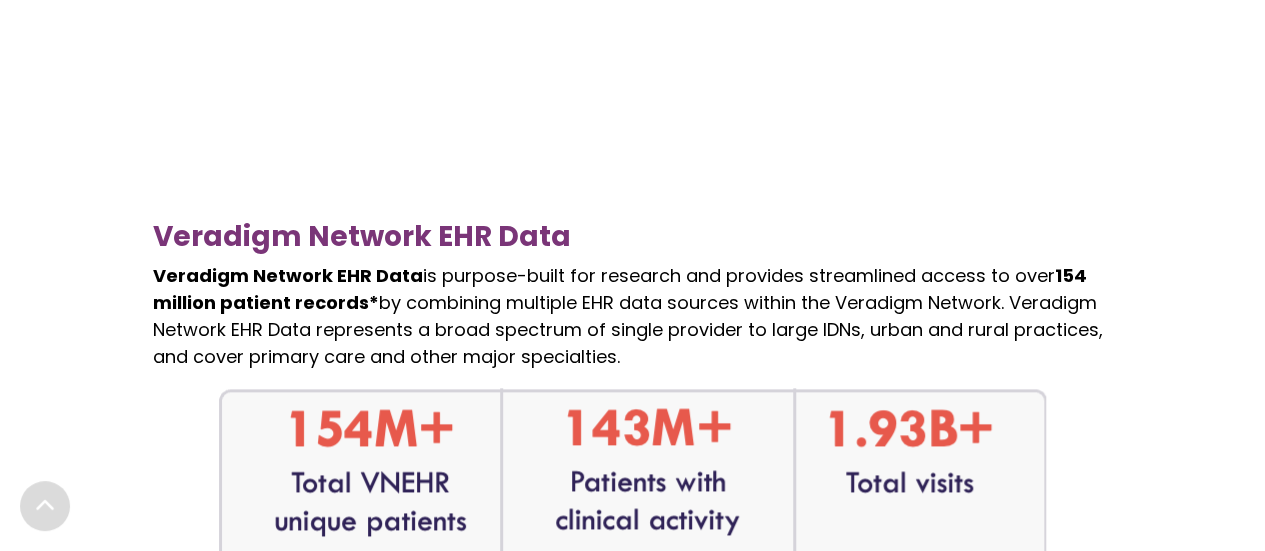 scroll, scrollTop: 978, scrollLeft: 0, axis: vertical 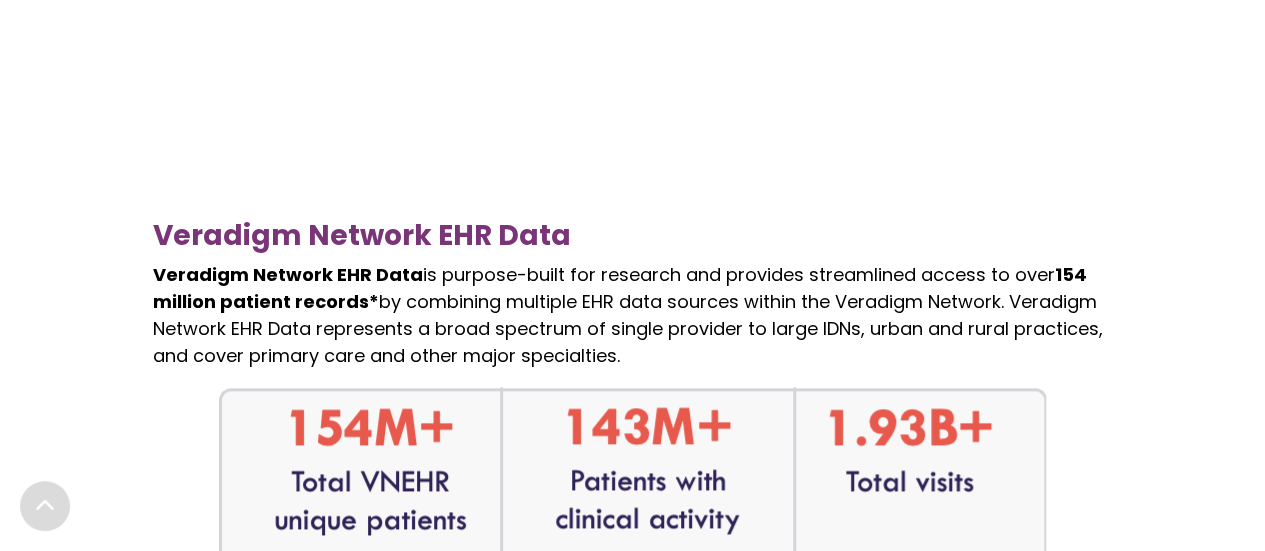 click at bounding box center (633, 574) 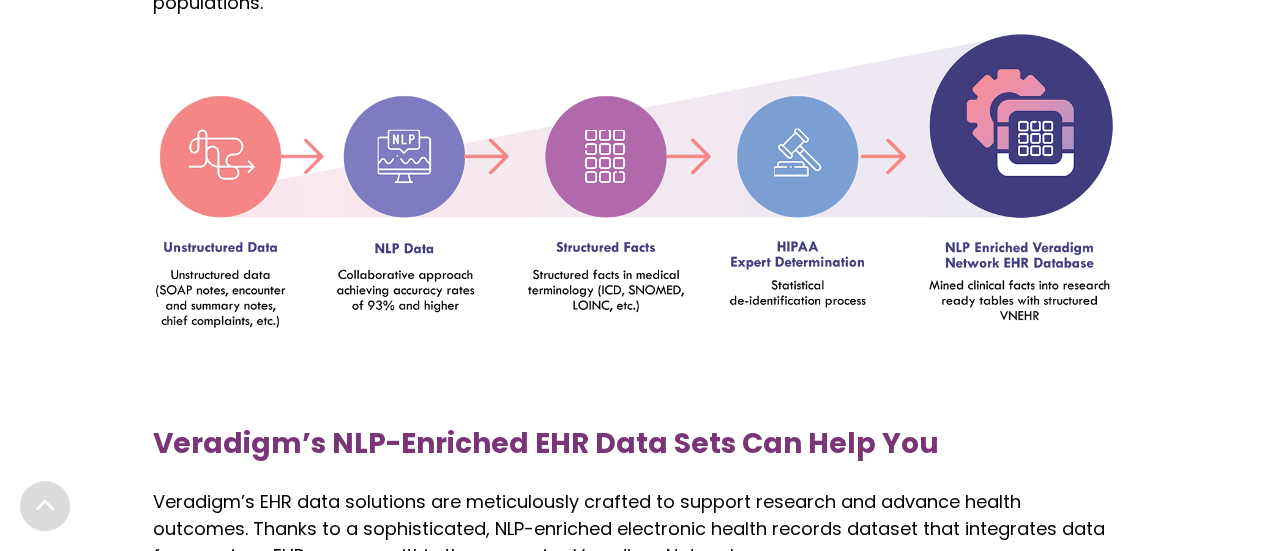 scroll, scrollTop: 3037, scrollLeft: 0, axis: vertical 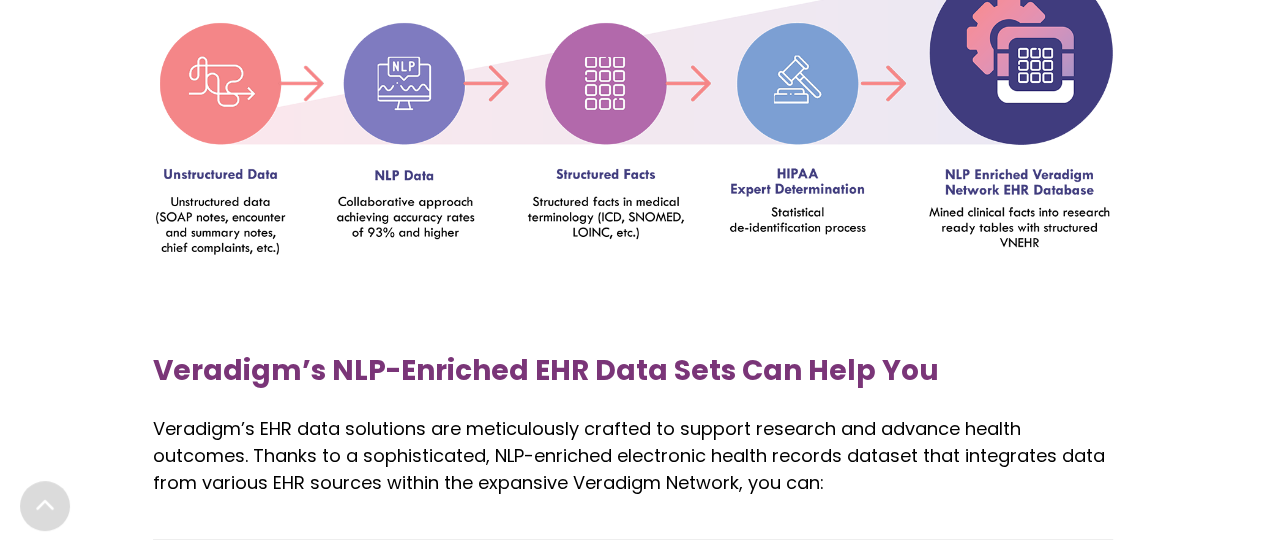 click on "Veradigm’s NLP-Enriched EHR Data Sets Can Help You
Veradigm’s EHR data solutions are meticulously crafted to support research and advance health outcomes. Thanks to a sophisticated, NLP-enriched electronic health records dataset that integrates data from various EHR sources within the expansive Veradigm Network, you can:" at bounding box center (633, 426) 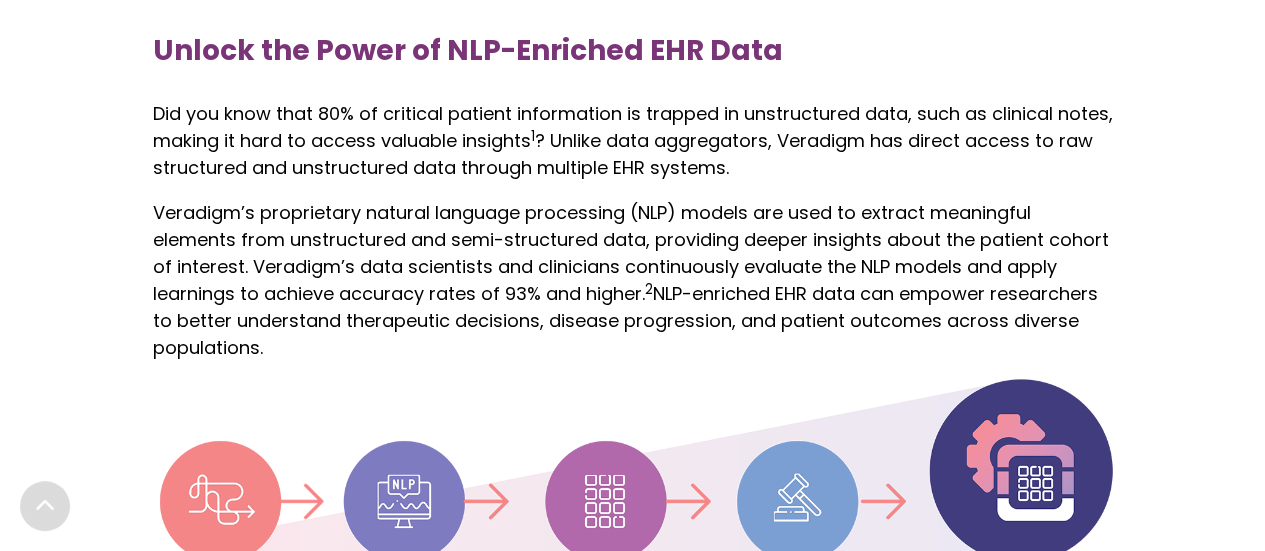 scroll, scrollTop: 2606, scrollLeft: 0, axis: vertical 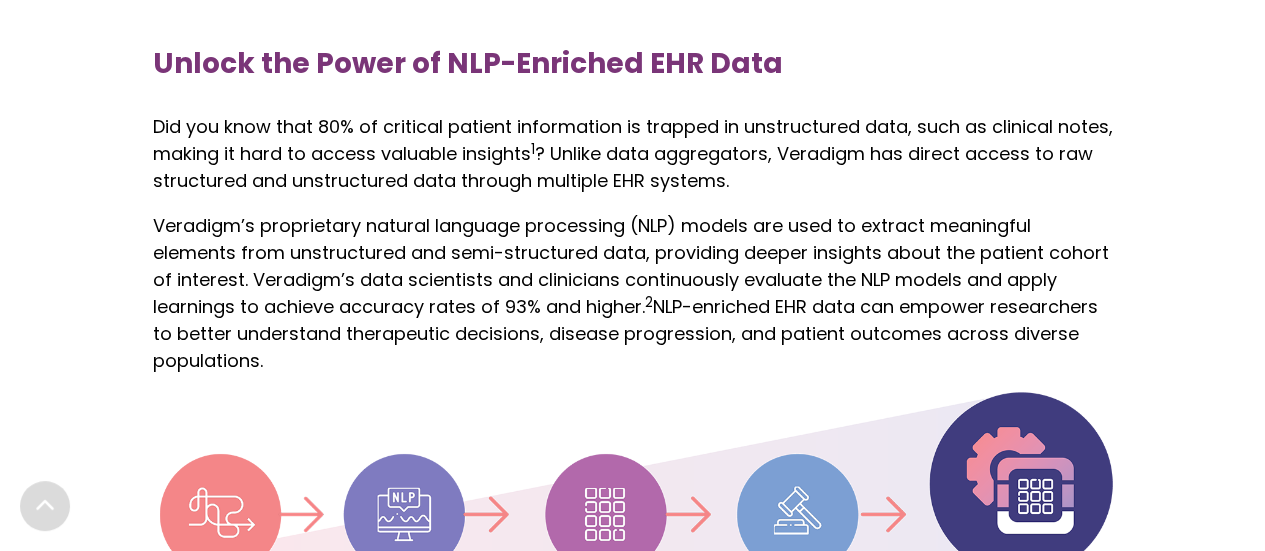 click on "Did you know that 80% of critical patient information is trapped in unstructured data, such as clinical notes, making it hard to access valuable insights 1 ? Unlike data aggregators, Veradigm has direct access to raw structured and unstructured data through multiple EHR systems." at bounding box center [633, 153] 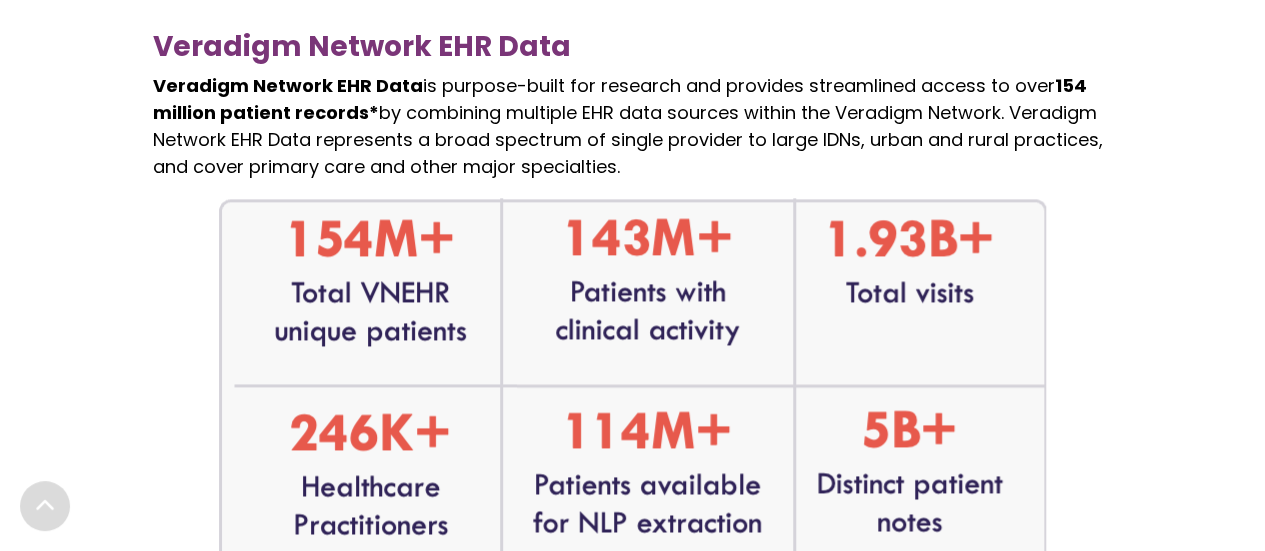 scroll, scrollTop: 1175, scrollLeft: 0, axis: vertical 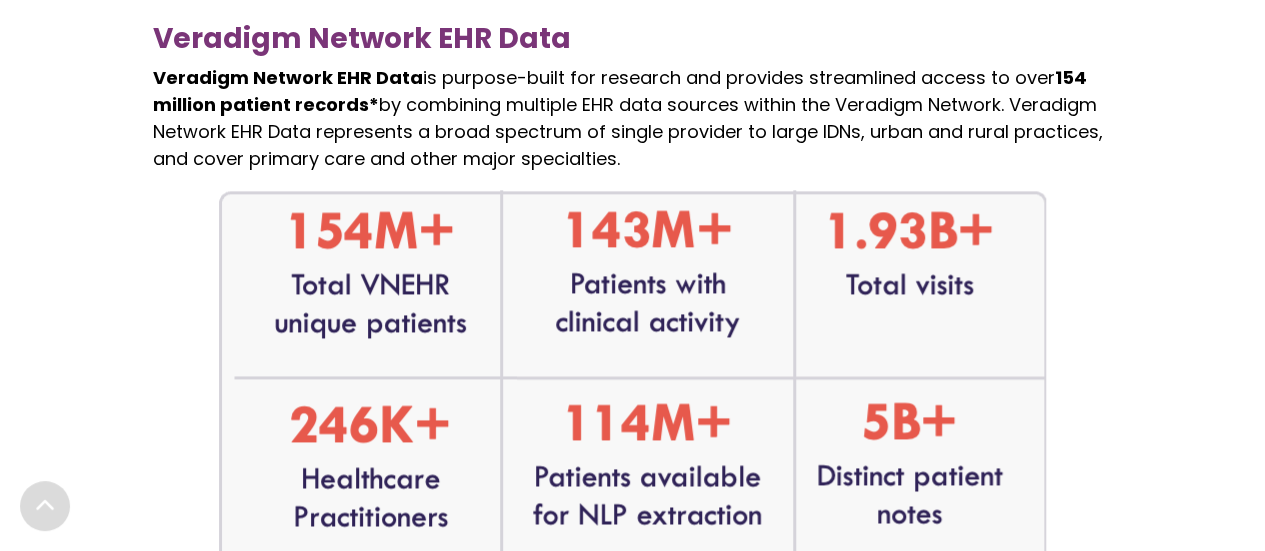 click at bounding box center (633, 377) 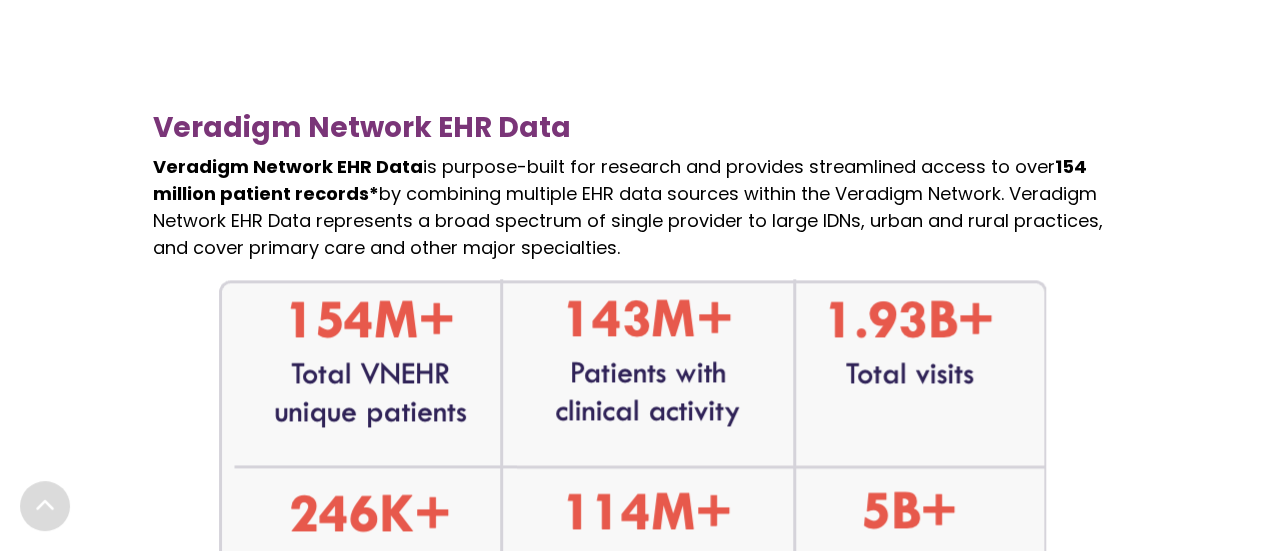 scroll, scrollTop: 1072, scrollLeft: 0, axis: vertical 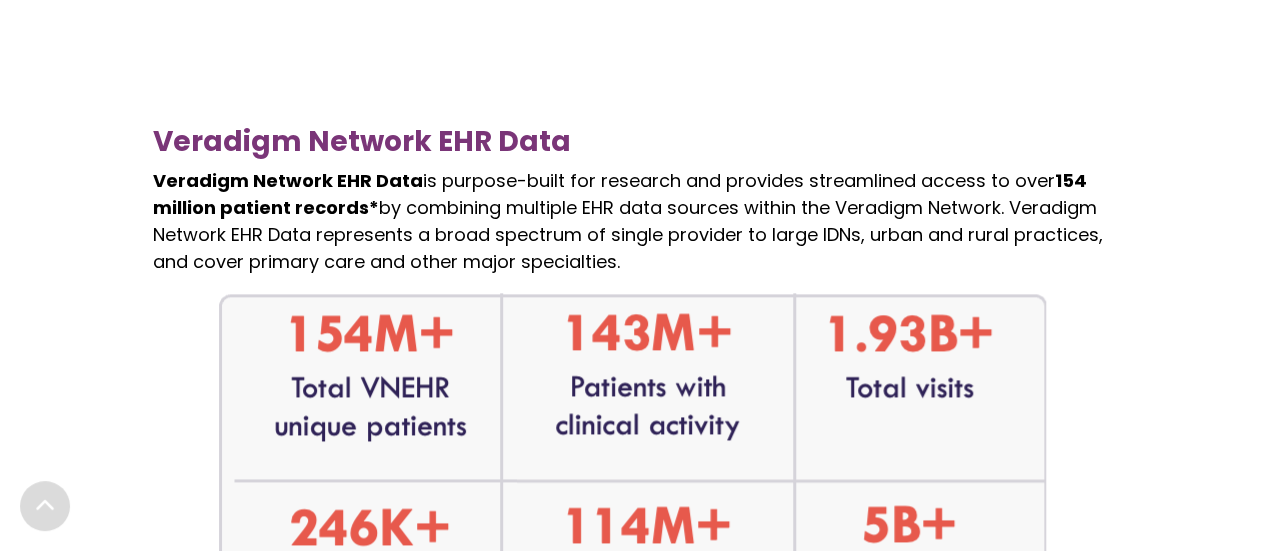 click at bounding box center [633, 480] 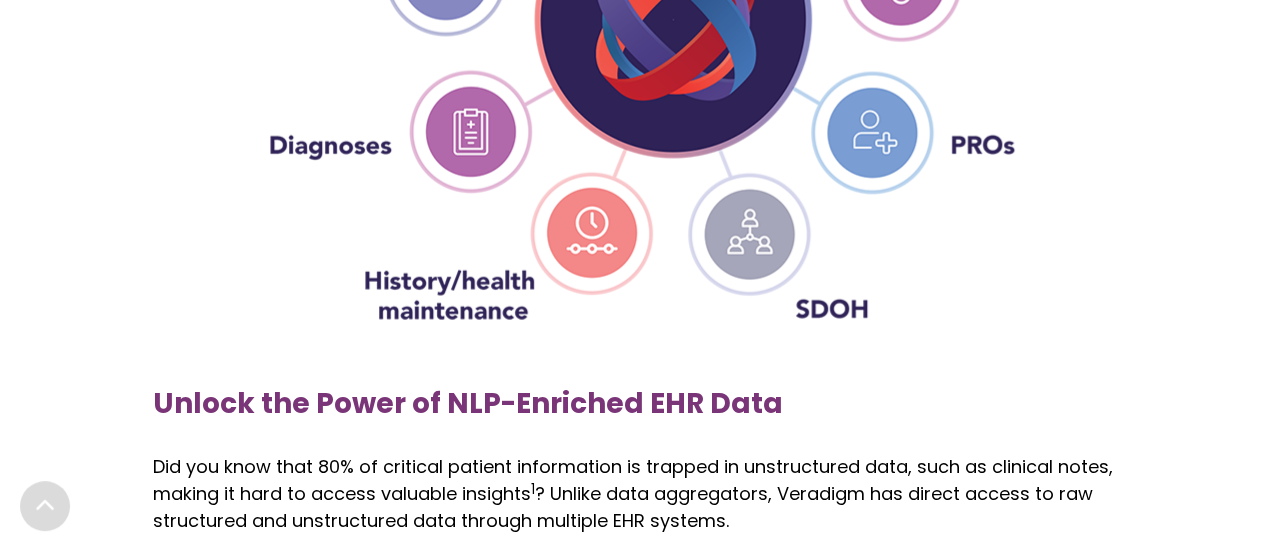 scroll, scrollTop: 2569, scrollLeft: 0, axis: vertical 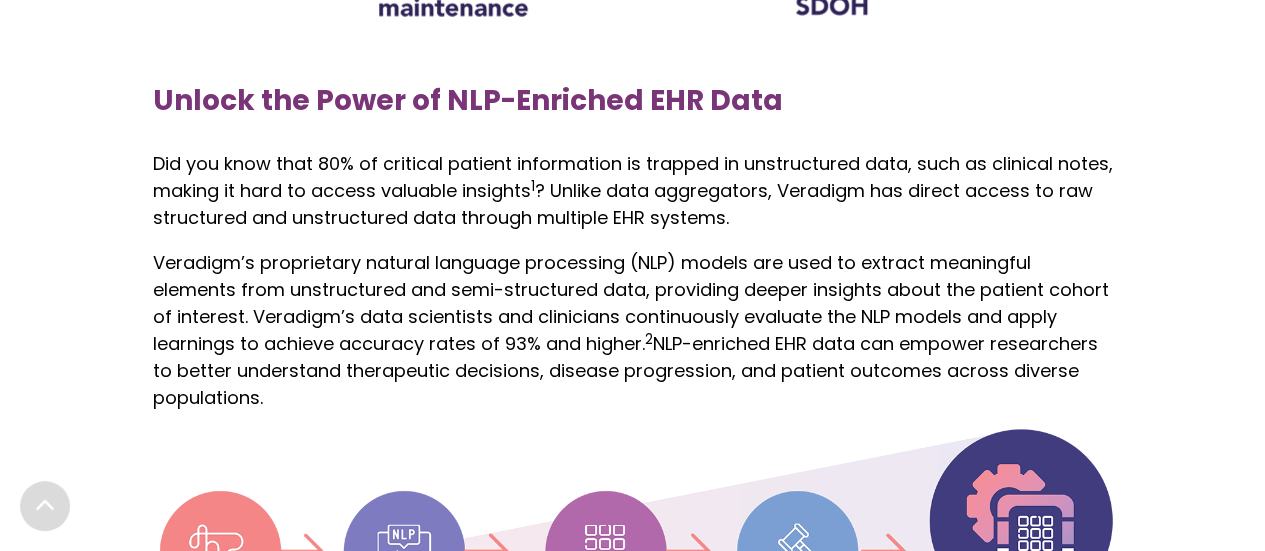 click on "Unlock the Power of NLP-Enriched EHR Data
Did you know that 80% of critical patient information is trapped in unstructured data, such as clinical notes, making it hard to access valuable insights 1 ? Unlike data aggregators, Veradigm has direct access to raw structured and unstructured data through multiple EHR systems.
Veradigm’s proprietary natural language processing (NLP) models are used to extract meaningful elements from unstructured and semi-structured data, providing deeper insights about the patient cohort of interest. Veradigm’s data scientists and clinicians continuously evaluate the NLP models and apply learnings to achieve accuracy rates of 93% and higher. 2  NLP-enriched EHR data can empower researchers to better understand therapeutic decisions, disease progression, and patient outcomes across diverse populations." at bounding box center (633, 430) 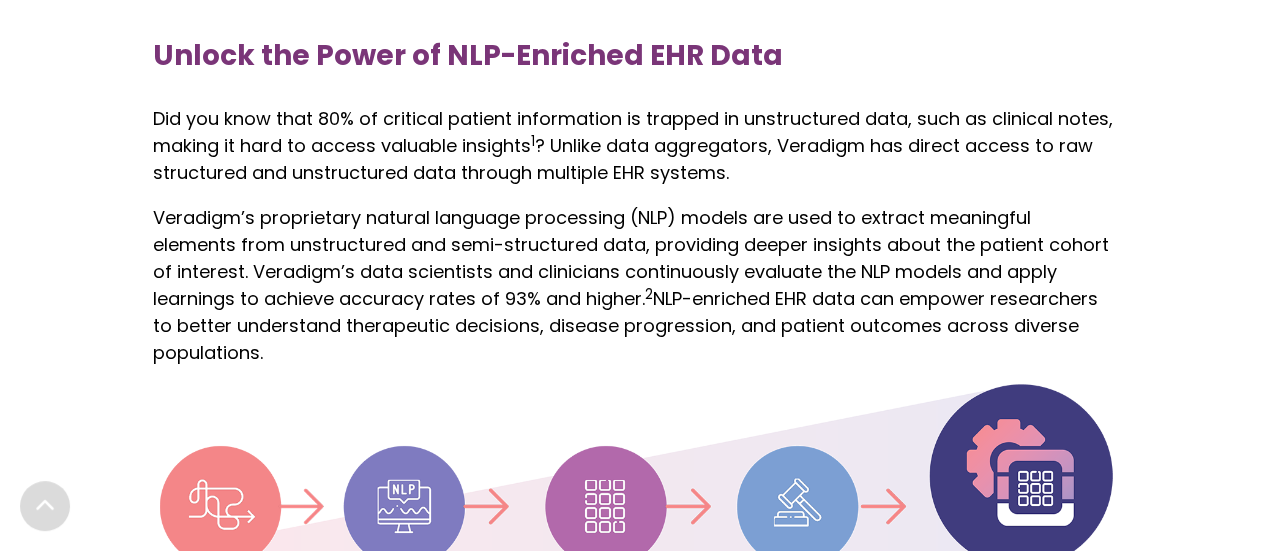 scroll, scrollTop: 2632, scrollLeft: 0, axis: vertical 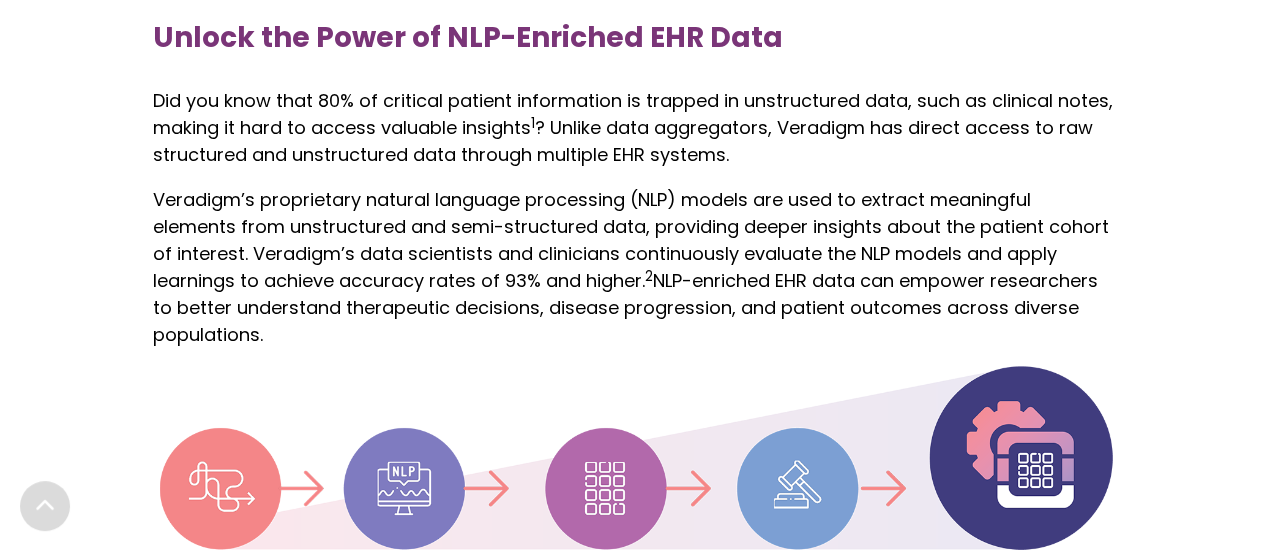 click on "Unlock the Power of NLP-Enriched EHR Data
Did you know that 80% of critical patient information is trapped in unstructured data, such as clinical notes, making it hard to access valuable insights 1 ? Unlike data aggregators, Veradigm has direct access to raw structured and unstructured data through multiple EHR systems.
Veradigm’s proprietary natural language processing (NLP) models are used to extract meaningful elements from unstructured and semi-structured data, providing deeper insights about the patient cohort of interest. Veradigm’s data scientists and clinicians continuously evaluate the NLP models and apply learnings to achieve accuracy rates of 93% and higher. 2  NLP-enriched EHR data can empower researchers to better understand therapeutic decisions, disease progression, and patient outcomes across diverse populations." at bounding box center [633, 190] 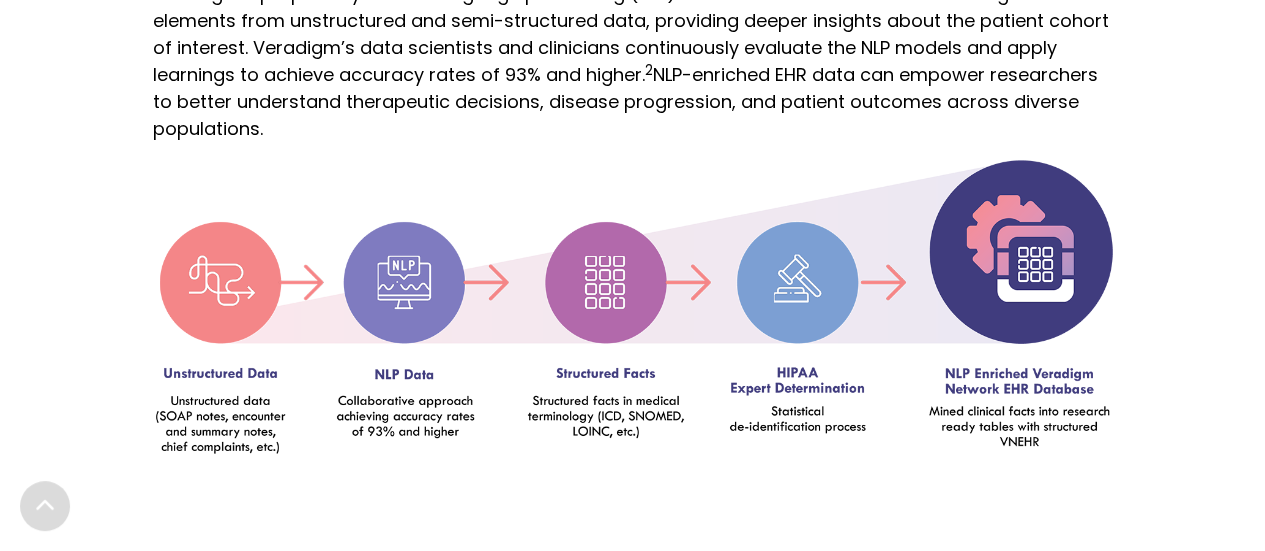 scroll, scrollTop: 2882, scrollLeft: 0, axis: vertical 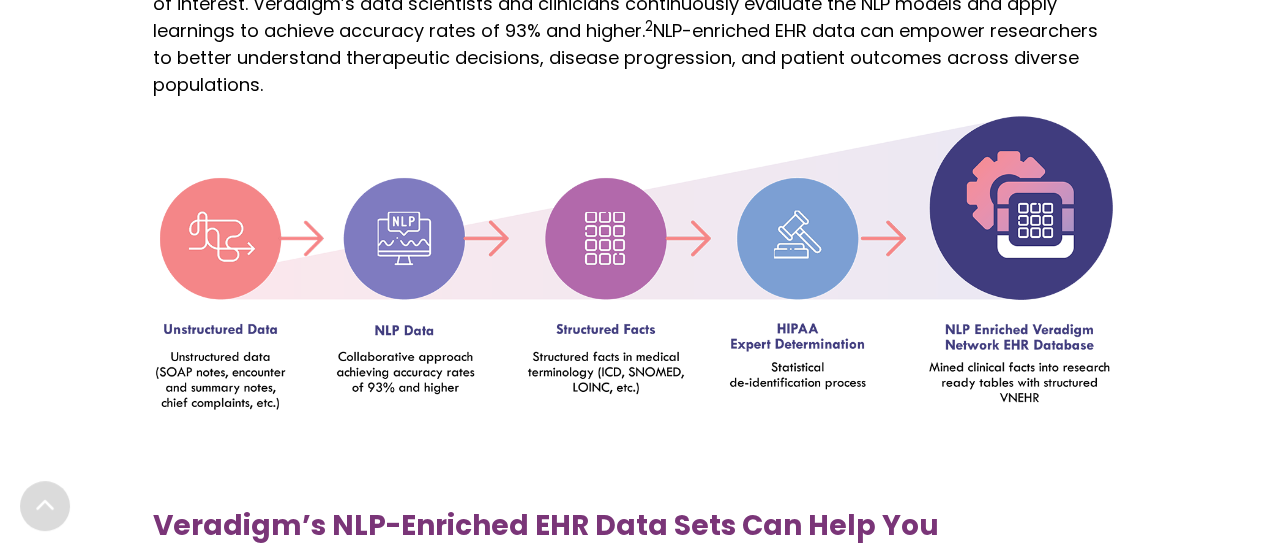 click at bounding box center (633, 293) 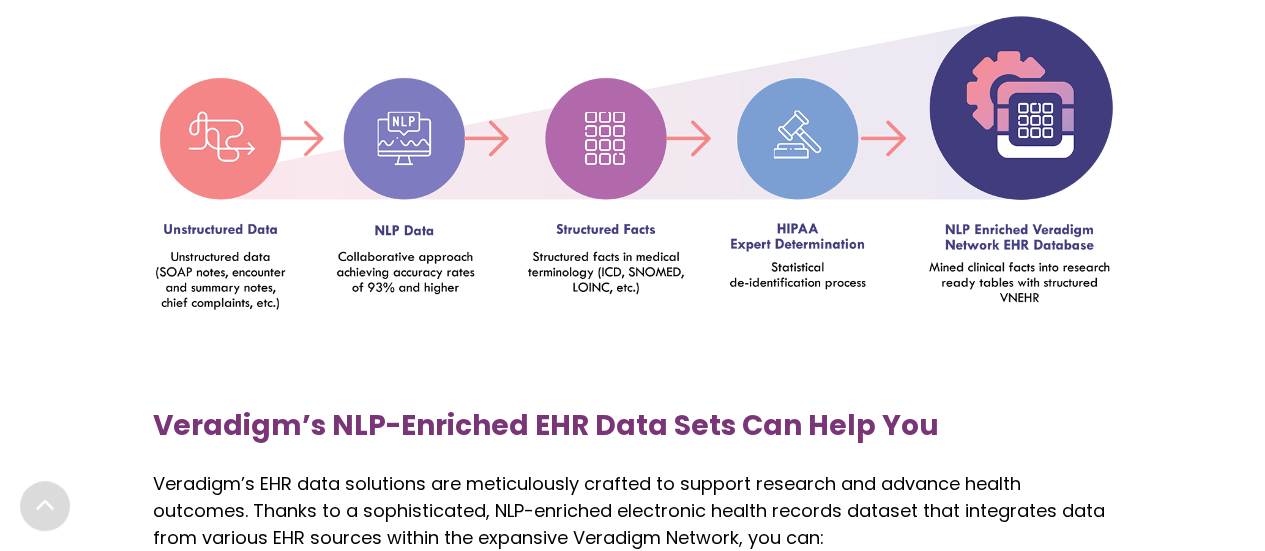 scroll, scrollTop: 3050, scrollLeft: 0, axis: vertical 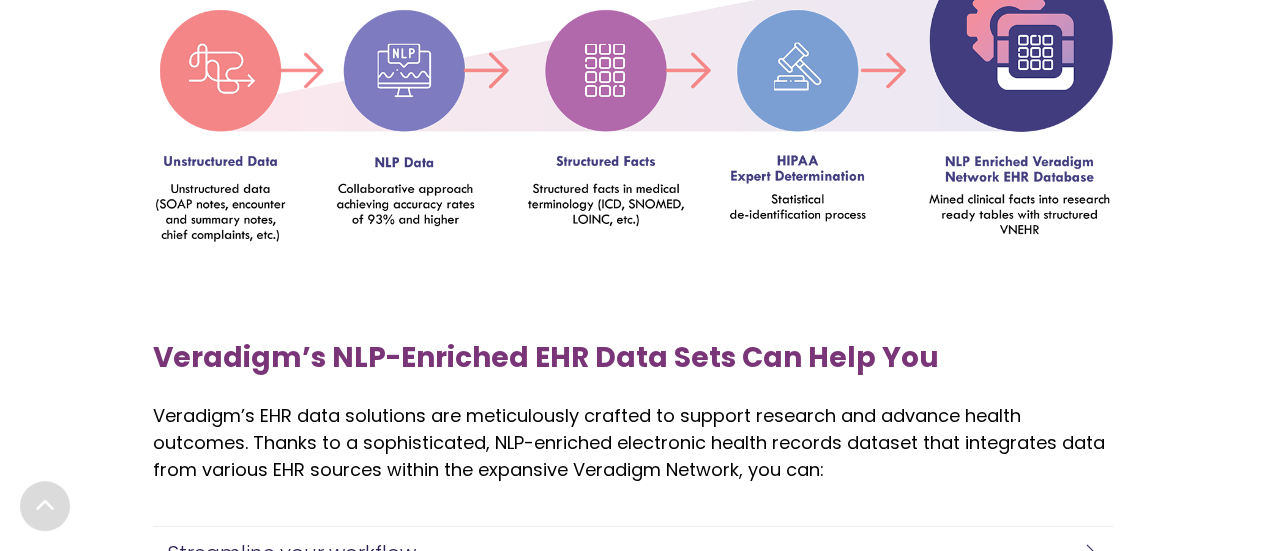 click on "Veradigm’s EHR data solutions are meticulously crafted to support research and advance health outcomes. Thanks to a sophisticated, NLP-enriched electronic health records dataset that integrates data from various EHR sources within the expansive Veradigm Network, you can:" at bounding box center [633, 442] 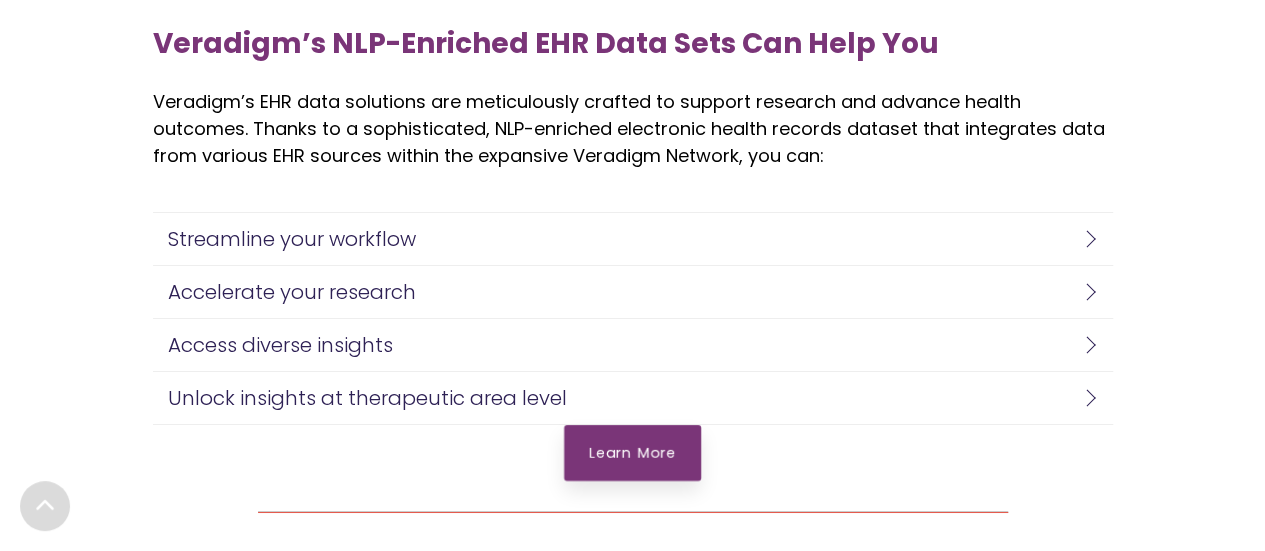 scroll, scrollTop: 3374, scrollLeft: 0, axis: vertical 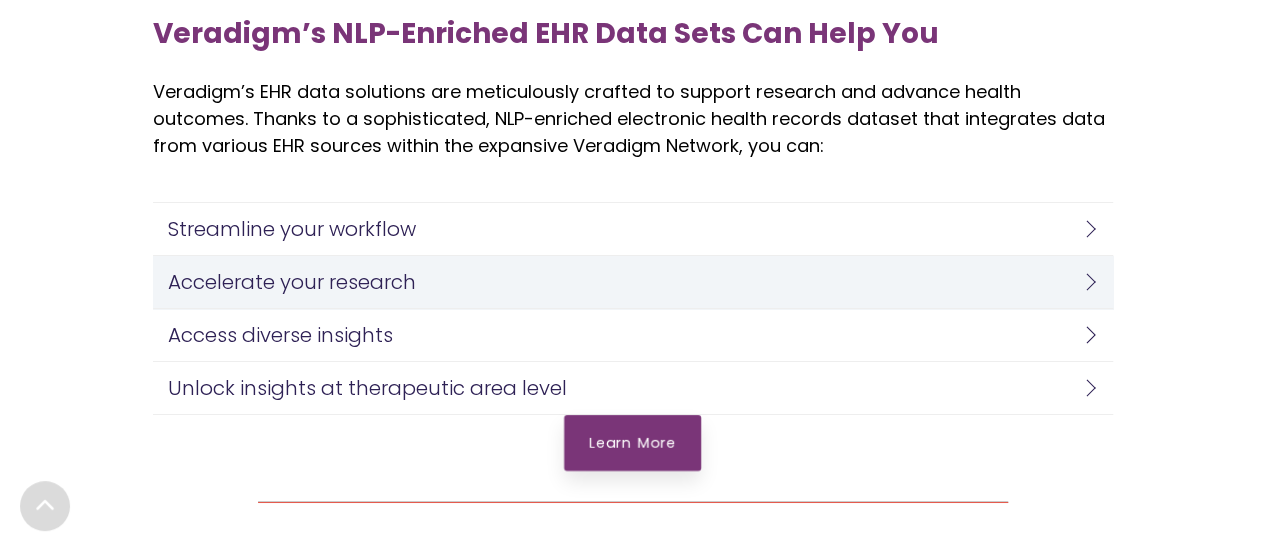 click on "Accelerate your research" at bounding box center (628, 282) 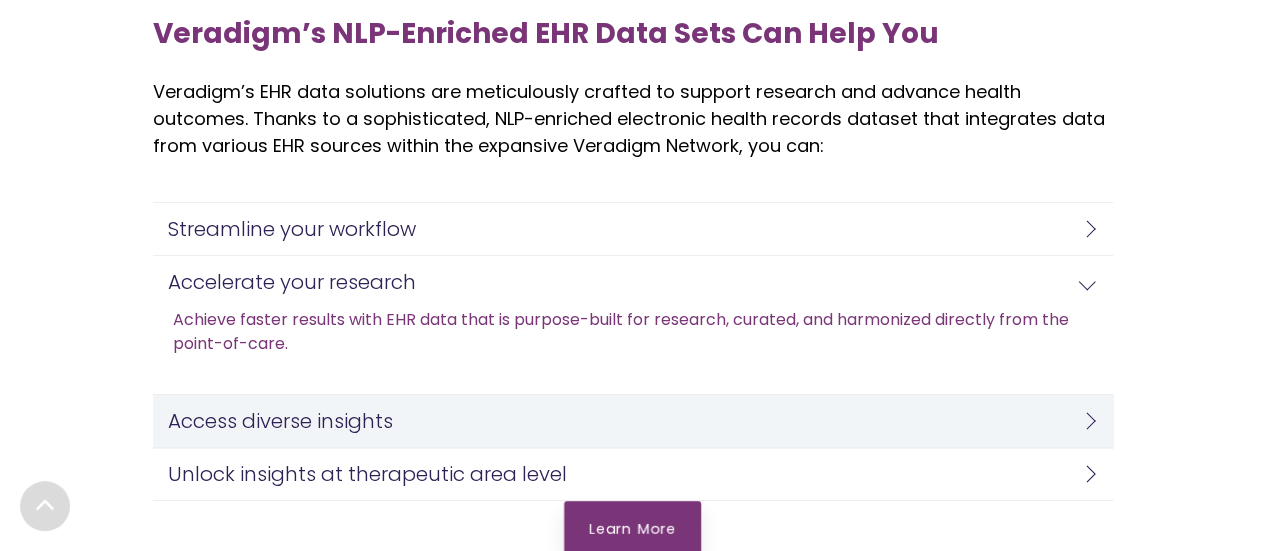 click on "Access diverse insights" at bounding box center (628, 421) 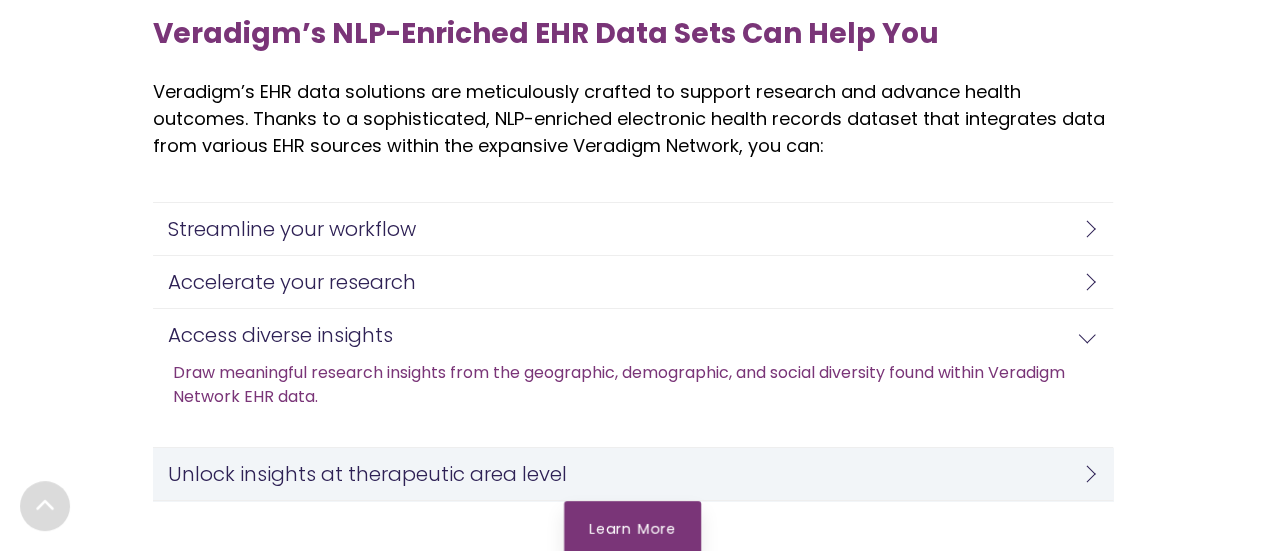 click on "Unlock insights at therapeutic area level" at bounding box center [633, 474] 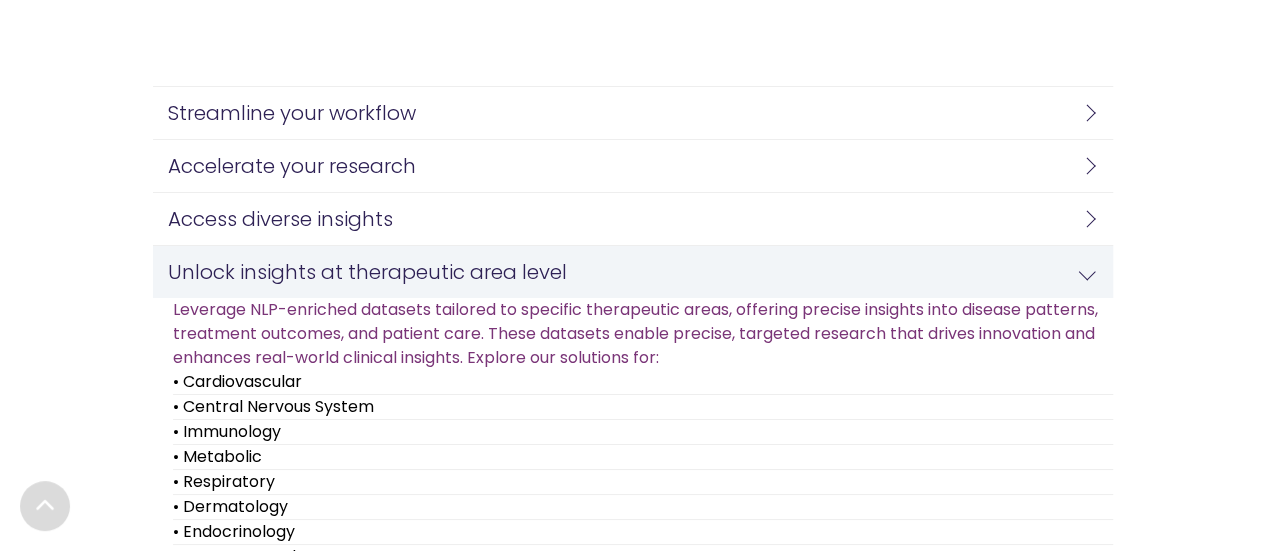 scroll, scrollTop: 3547, scrollLeft: 0, axis: vertical 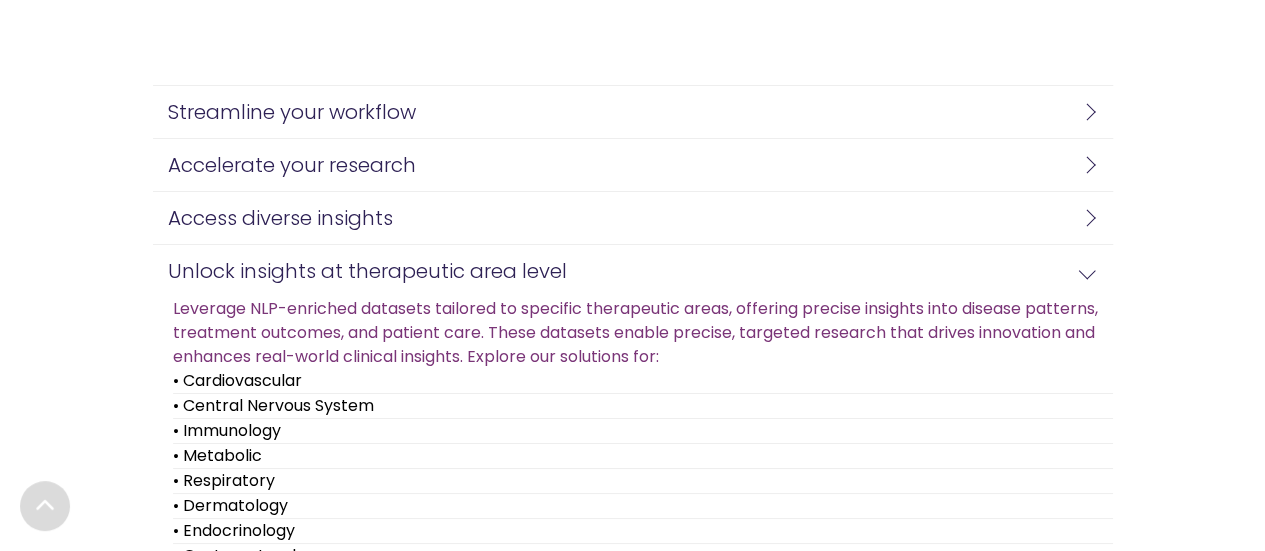 click on "• Immunology" at bounding box center [643, 431] 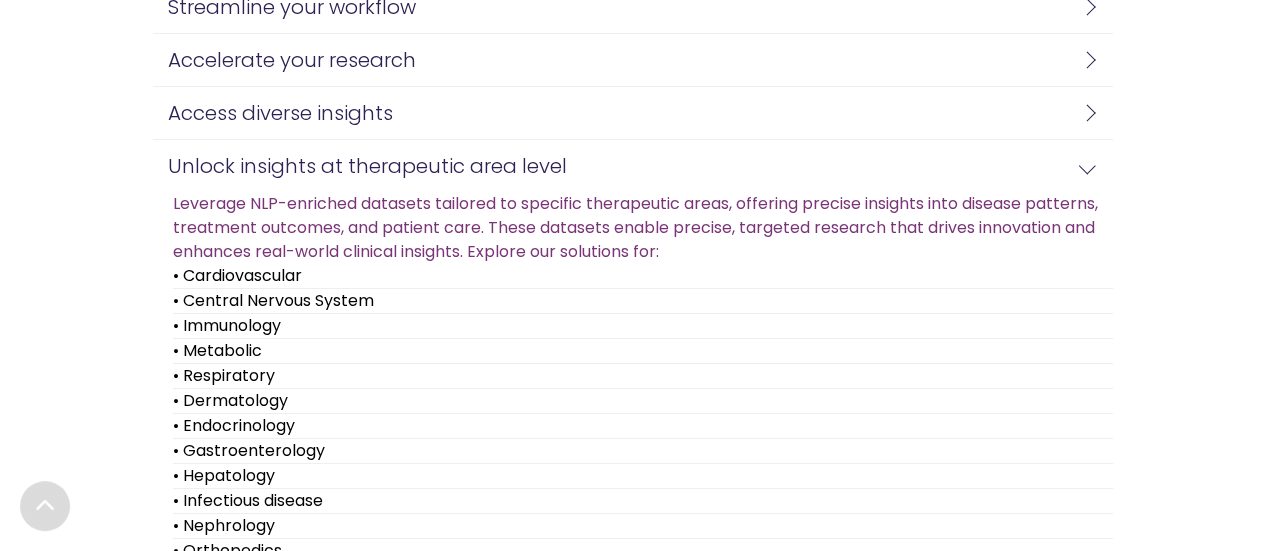 scroll, scrollTop: 3653, scrollLeft: 0, axis: vertical 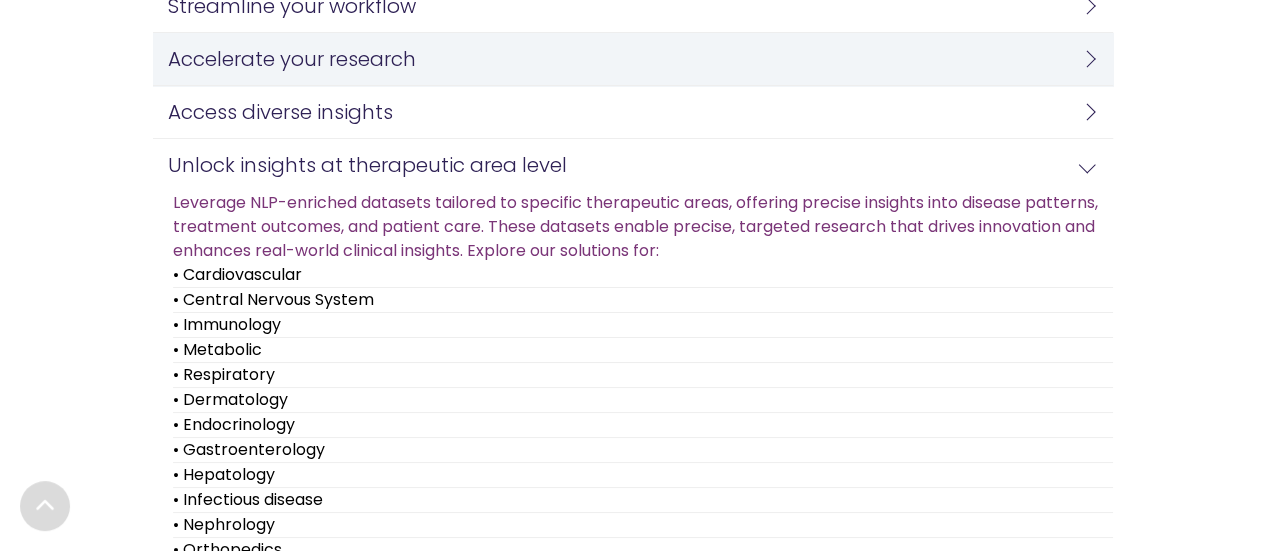 click on "Accelerate your research" at bounding box center (628, 59) 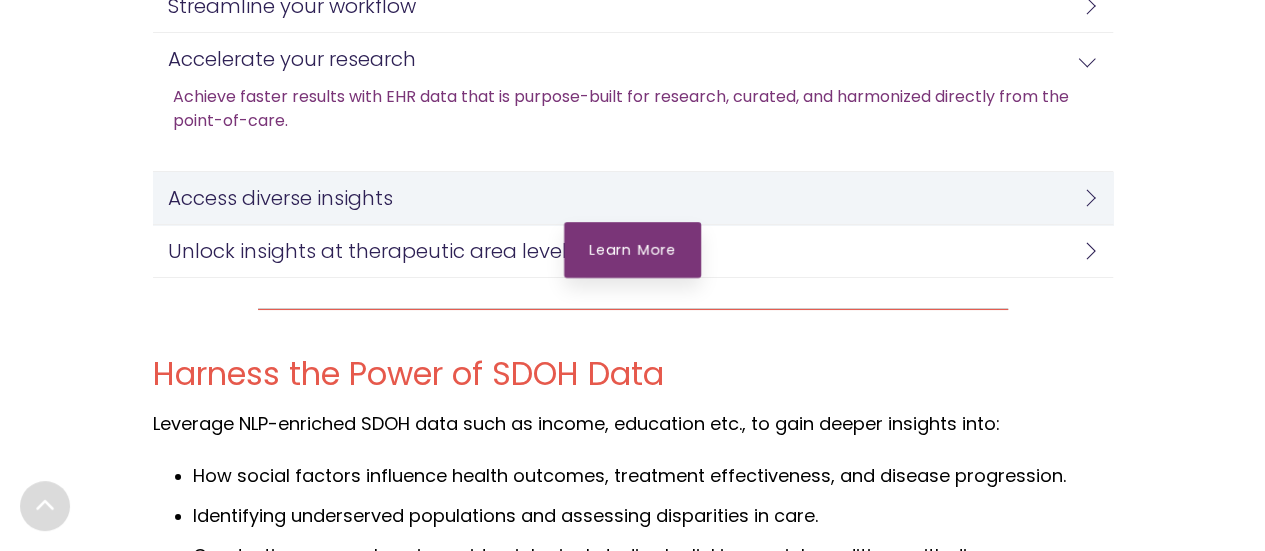 click on "Access diverse insights" at bounding box center (628, 198) 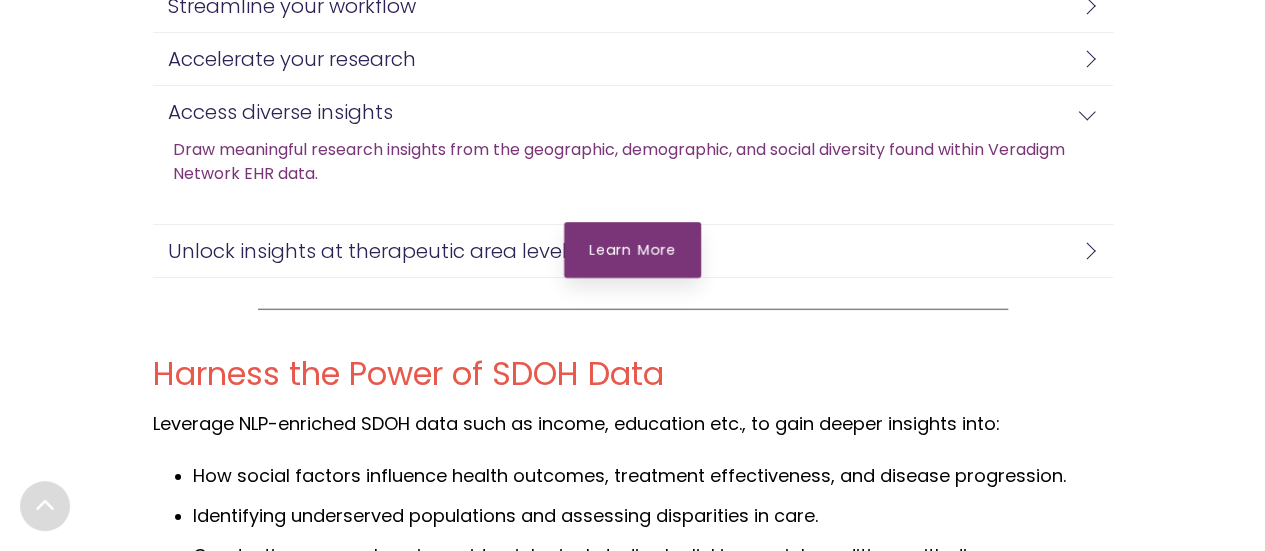 click on "How social factors influence health outcomes, treatment effectiveness, and disease progression.
Identifying underserved populations and assessing disparities in care.
Conducting comprehensive epidemiological studies by linking social conditions with disease outcomes.
Guiding drug development by better understanding the impact of social factors on drug efficacy and safety across diverse populations." at bounding box center [633, 561] 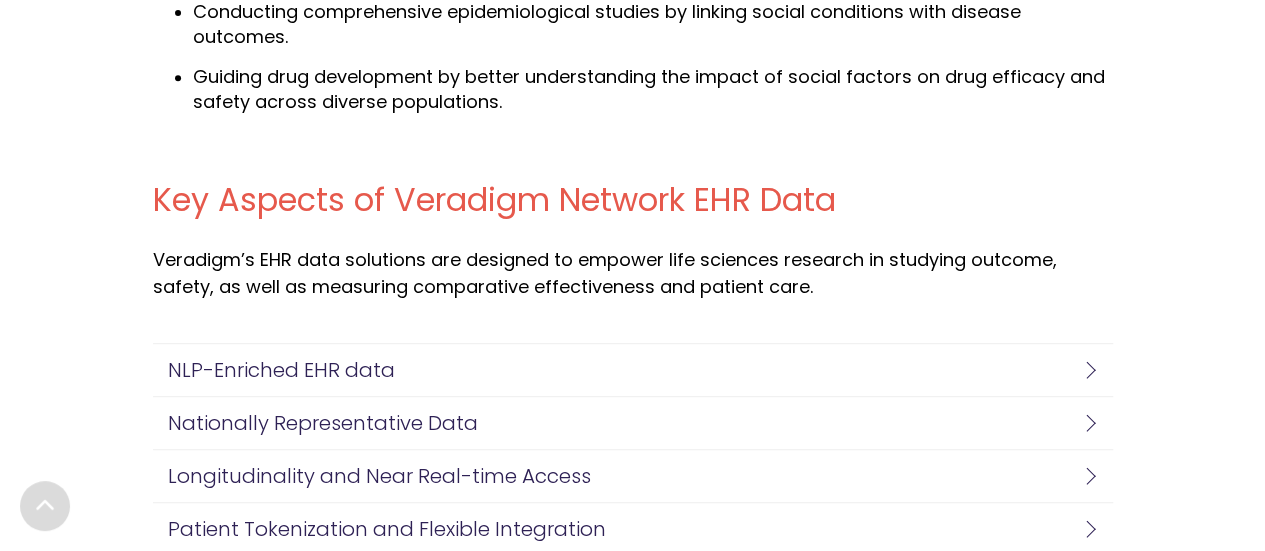 scroll, scrollTop: 4232, scrollLeft: 0, axis: vertical 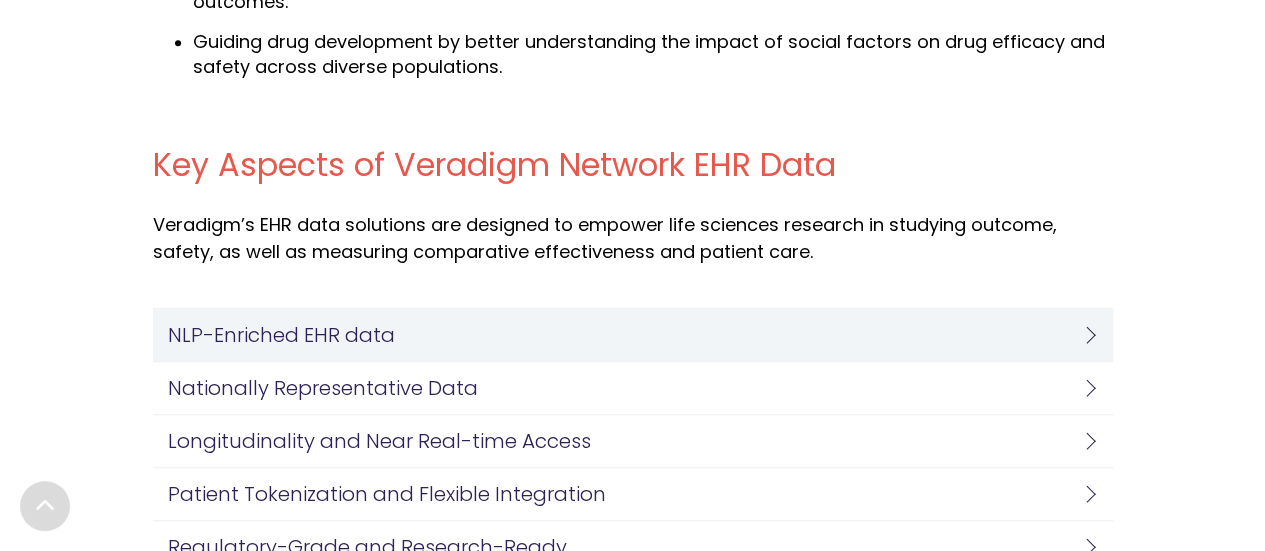 click on "NLP-Enriched EHR data" at bounding box center [628, 335] 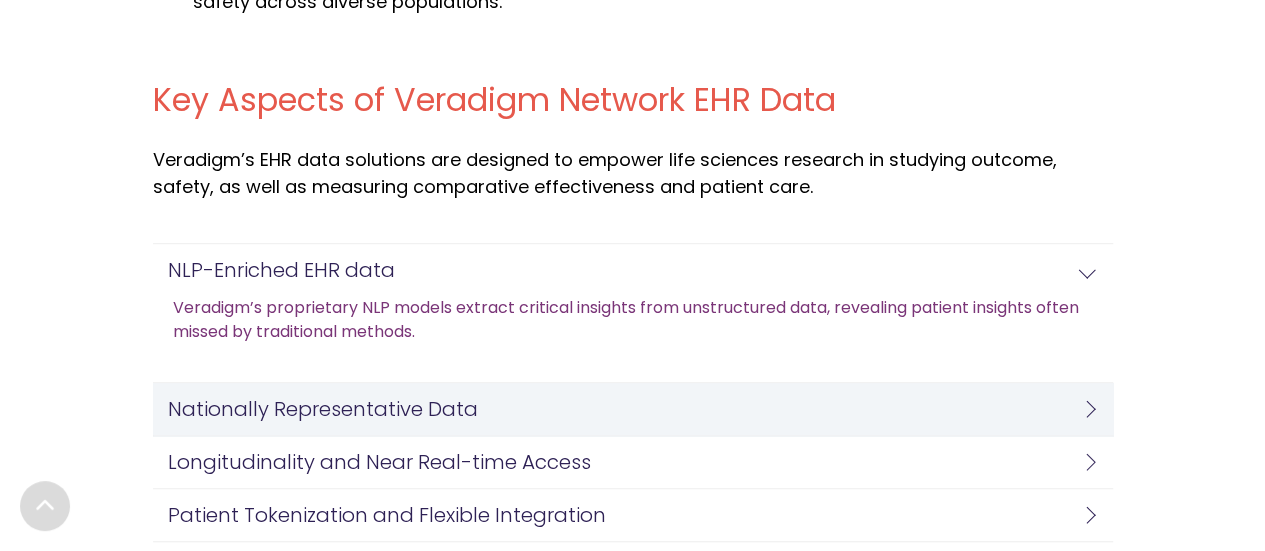 click on "Nationally Representative Data" at bounding box center (633, 409) 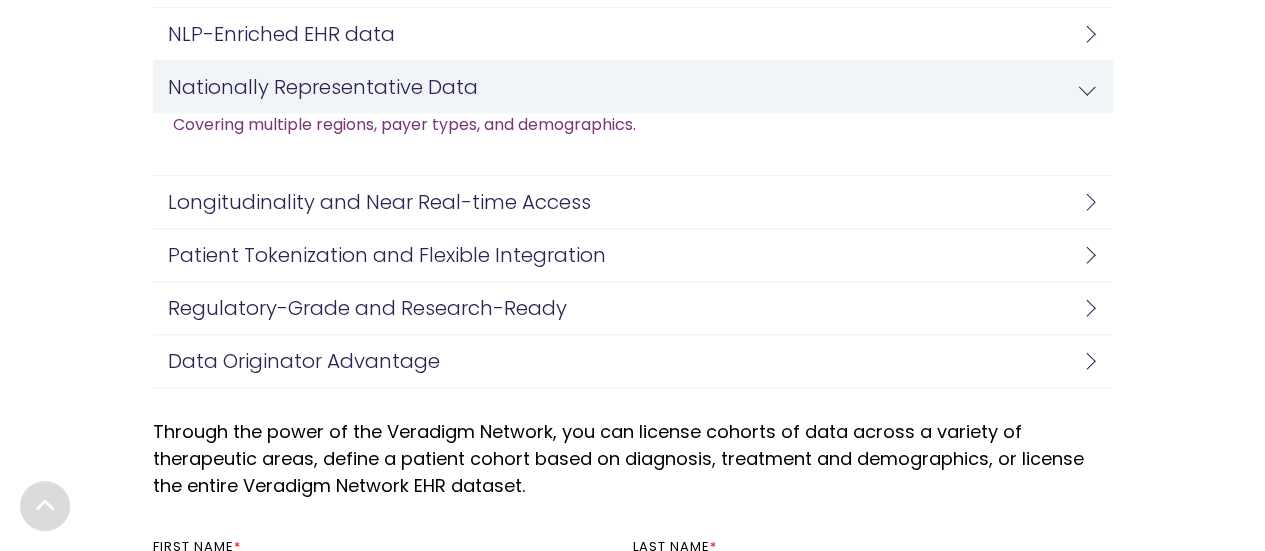 scroll, scrollTop: 4565, scrollLeft: 0, axis: vertical 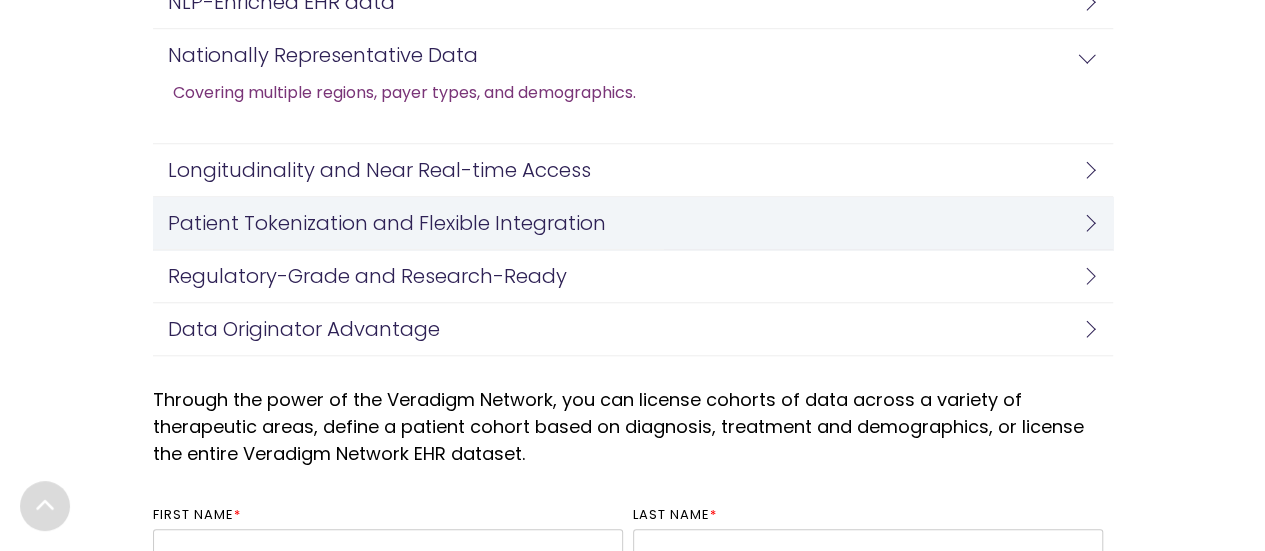 click on "Patient Tokenization and Flexible Integration" at bounding box center [628, 223] 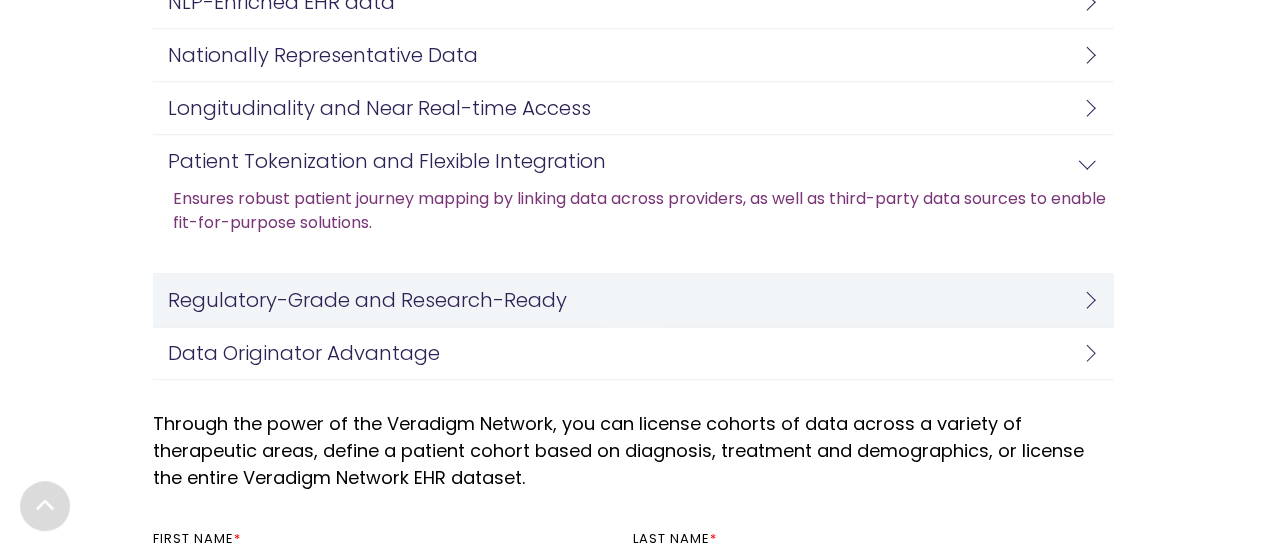 click on "Regulatory-Grade and Research-Ready" at bounding box center (628, 300) 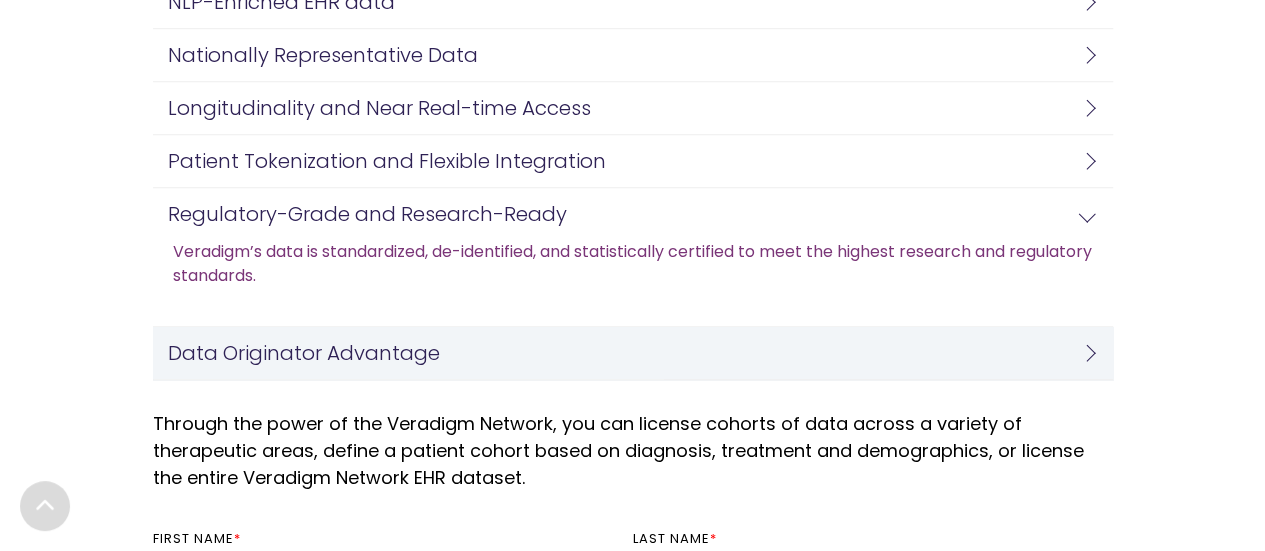 click on "Data Originator Advantage" at bounding box center [628, 353] 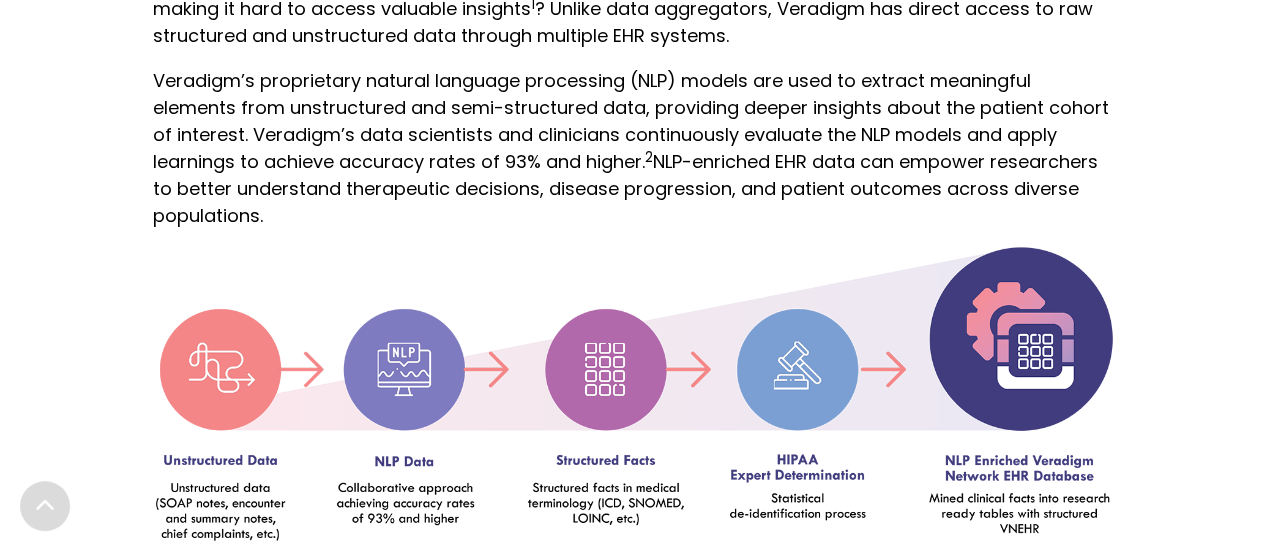 scroll, scrollTop: 2750, scrollLeft: 0, axis: vertical 